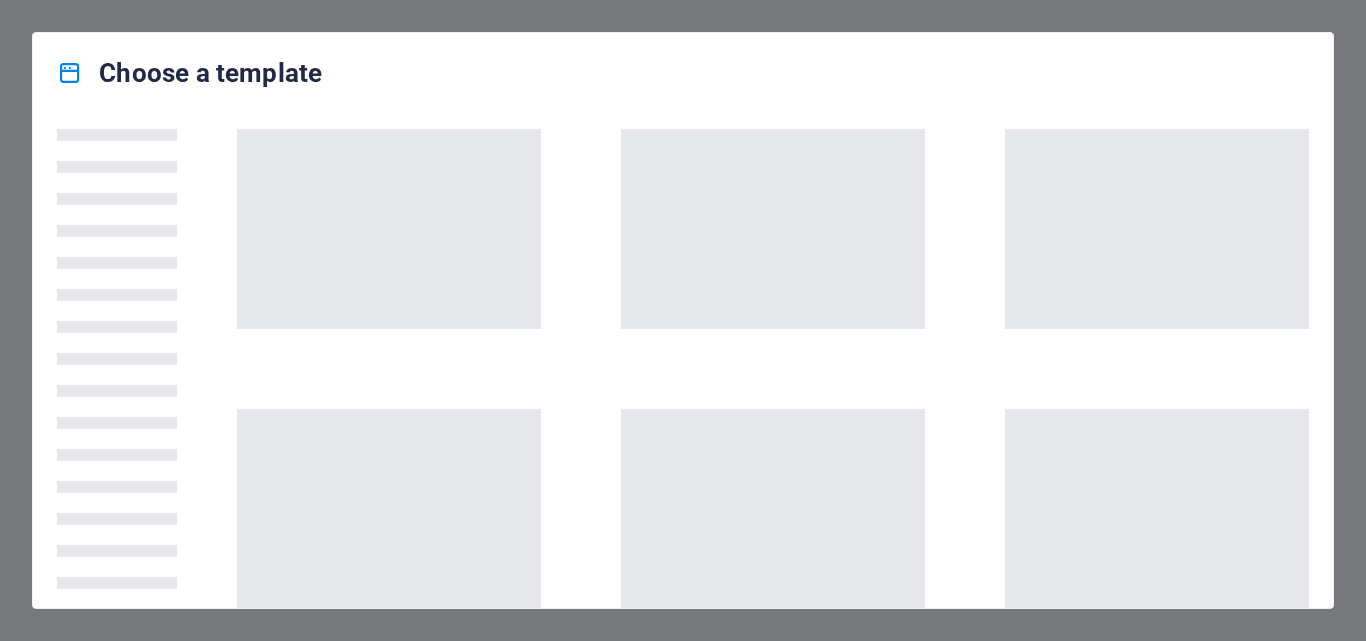scroll, scrollTop: 0, scrollLeft: 0, axis: both 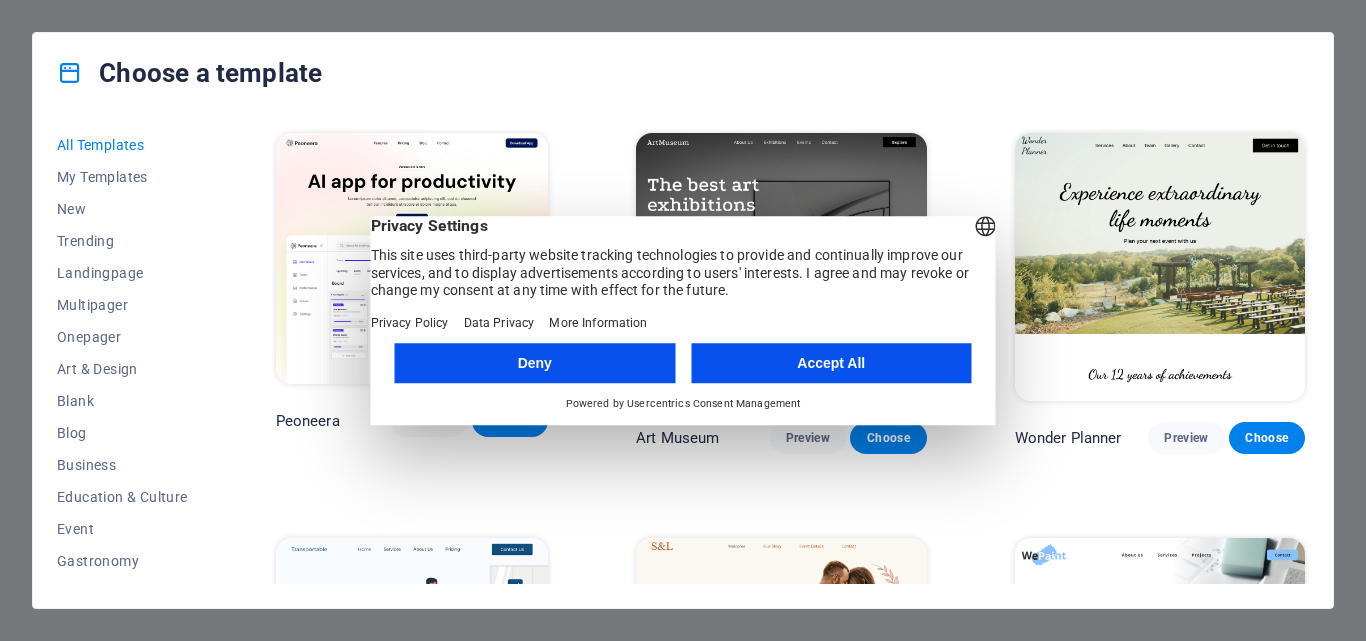 click on "Accept All" at bounding box center [831, 363] 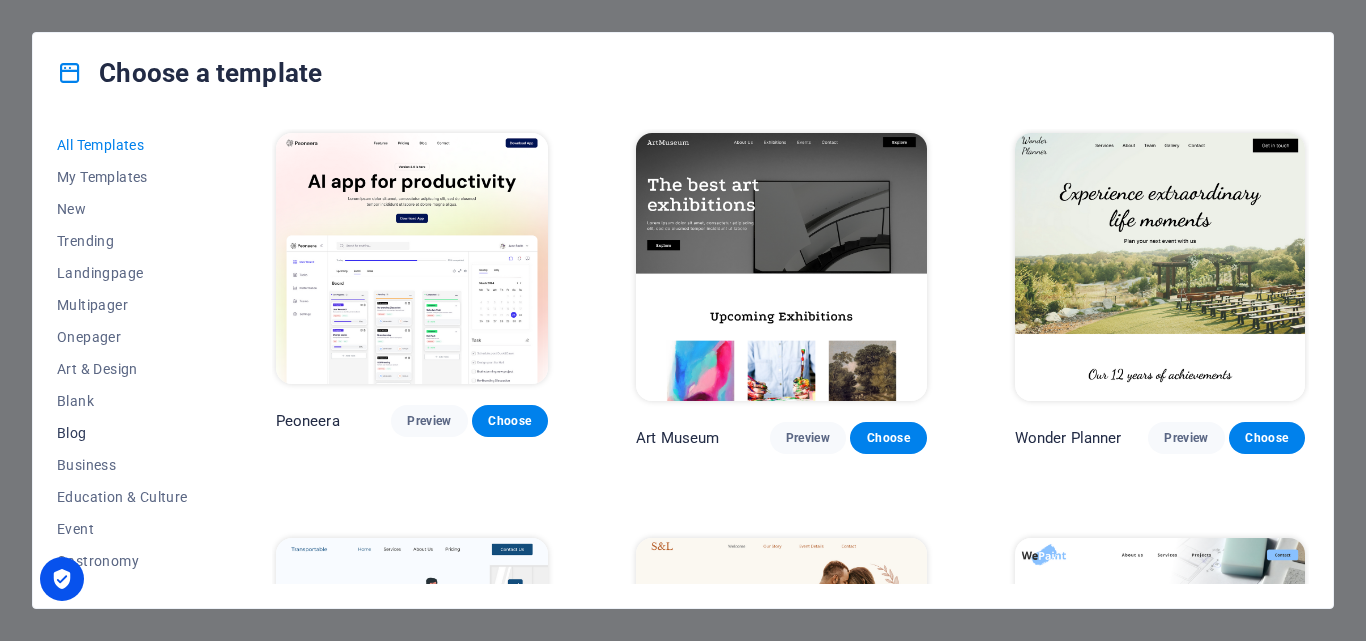 type 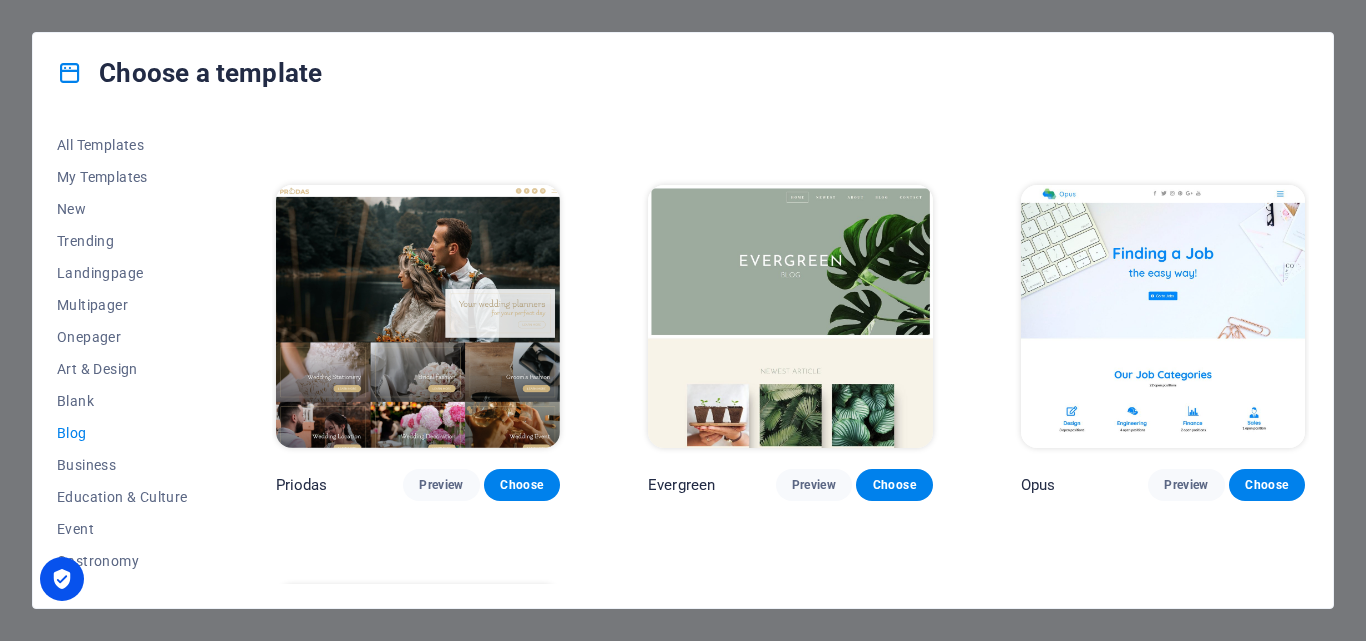 scroll, scrollTop: 2357, scrollLeft: 0, axis: vertical 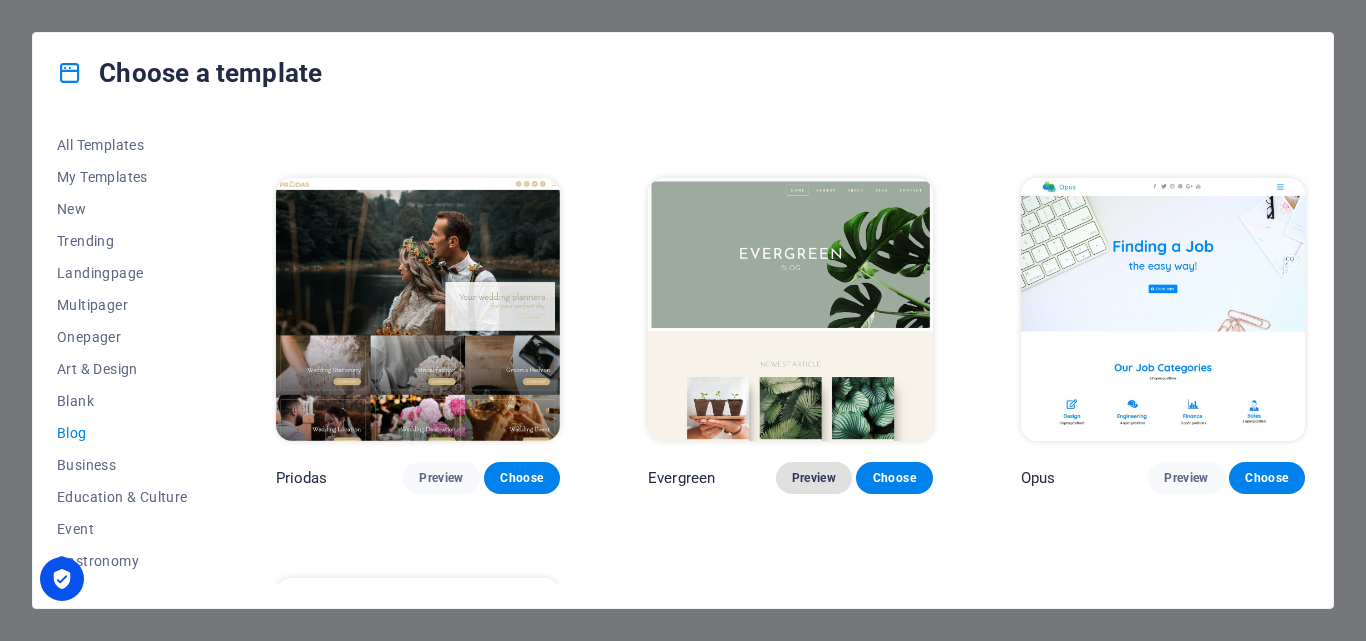 type 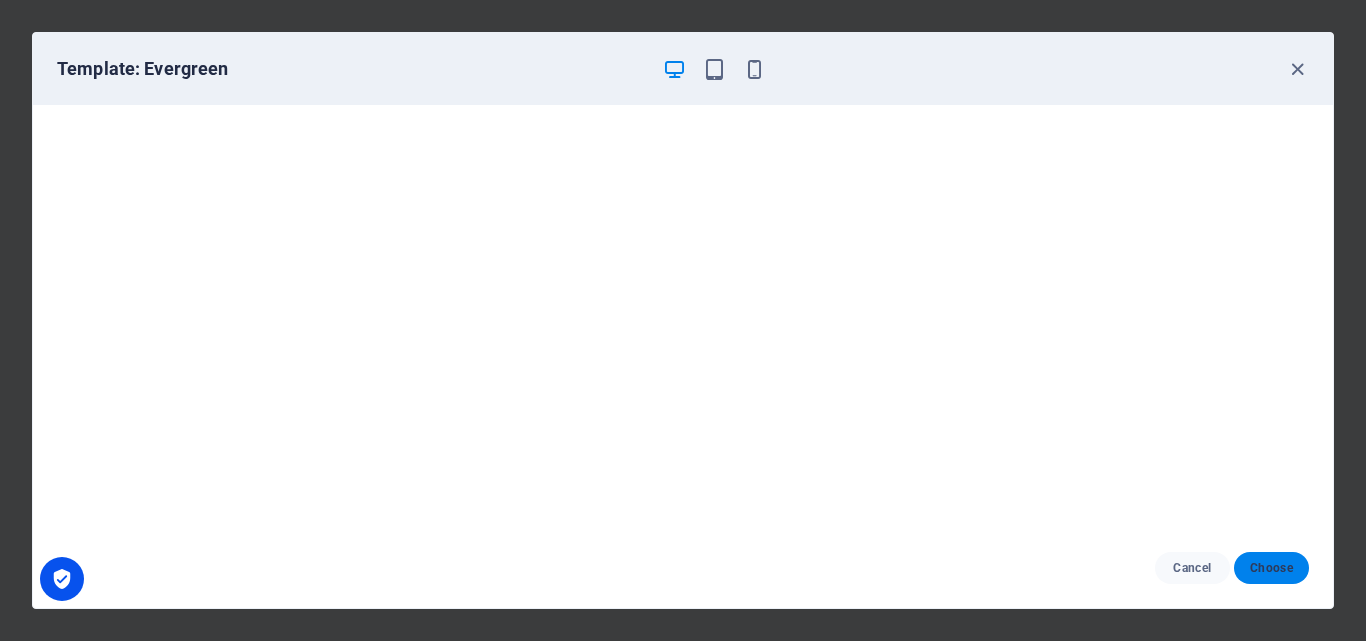 type 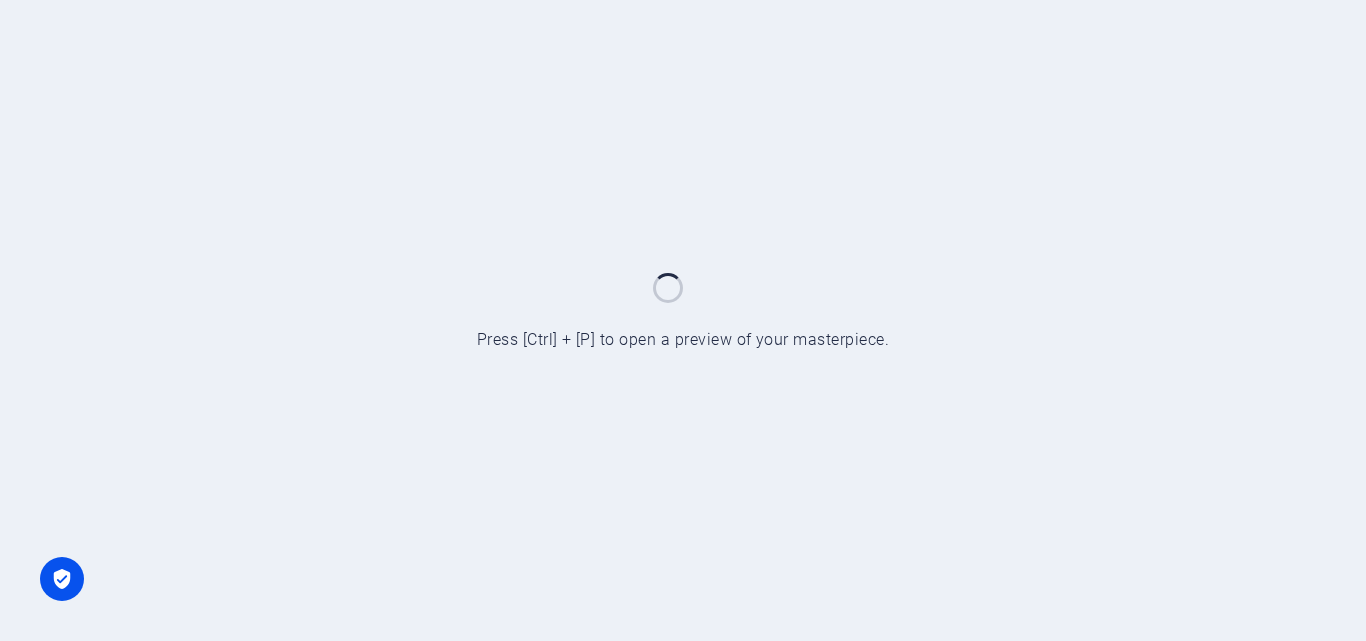 scroll, scrollTop: 0, scrollLeft: 0, axis: both 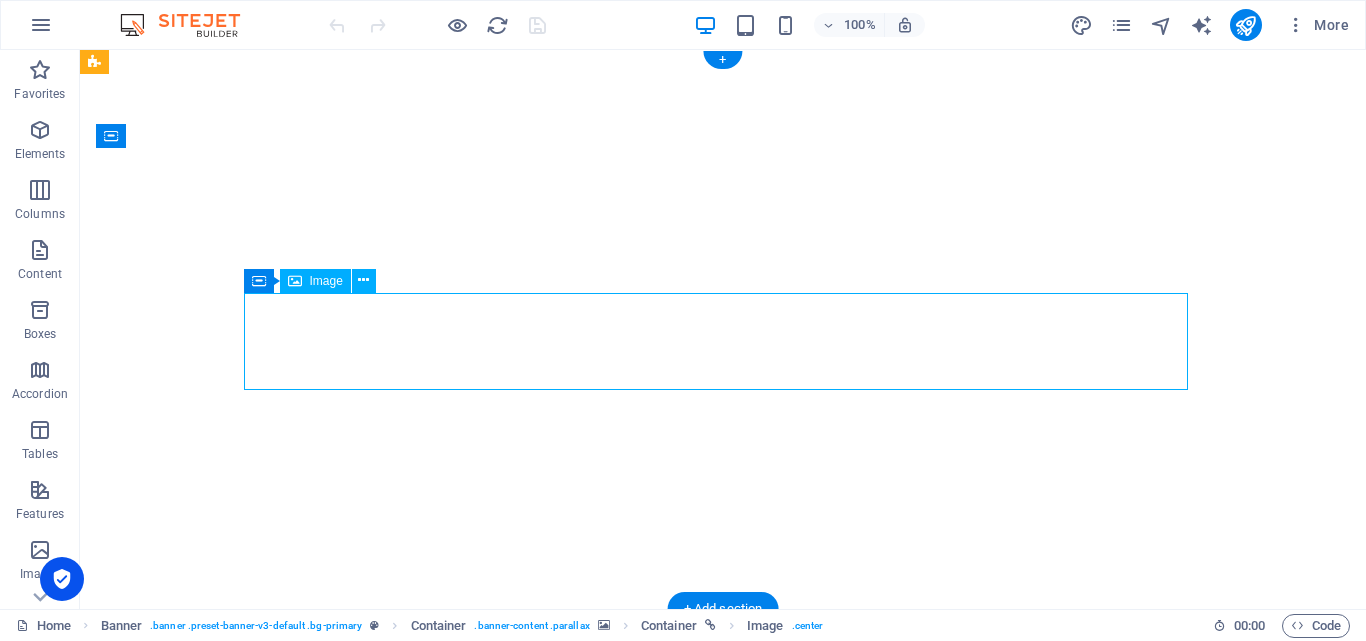 select on "px" 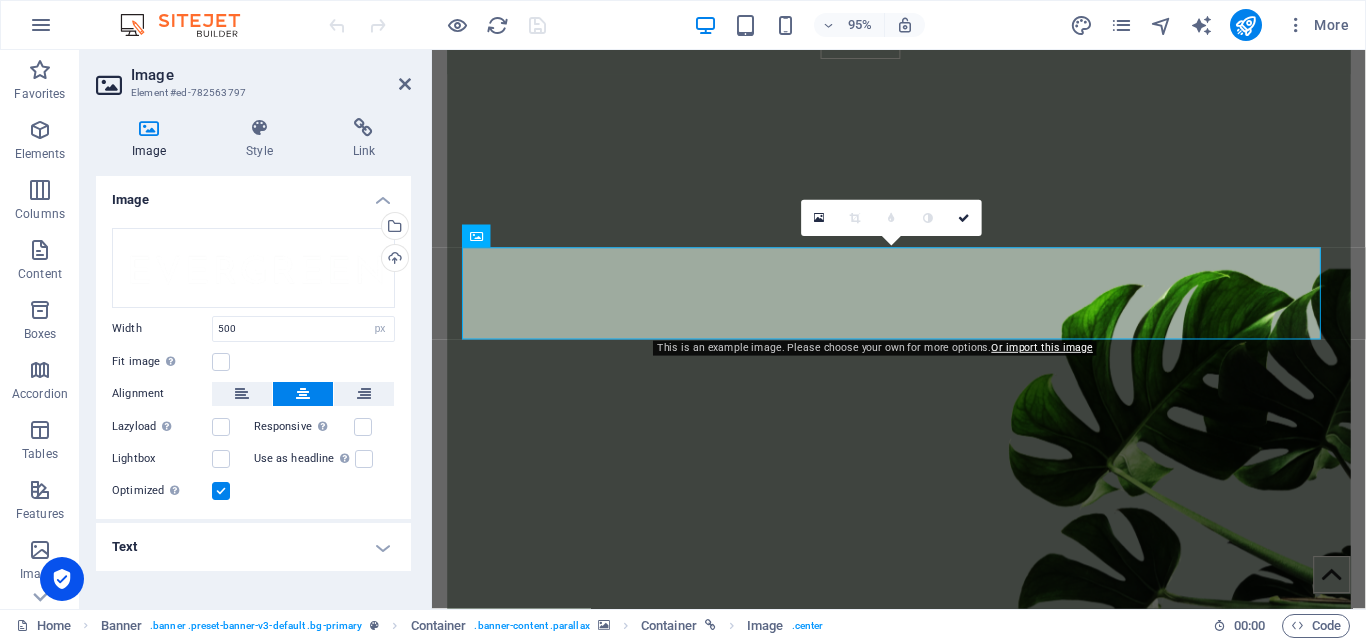 scroll, scrollTop: 0, scrollLeft: 0, axis: both 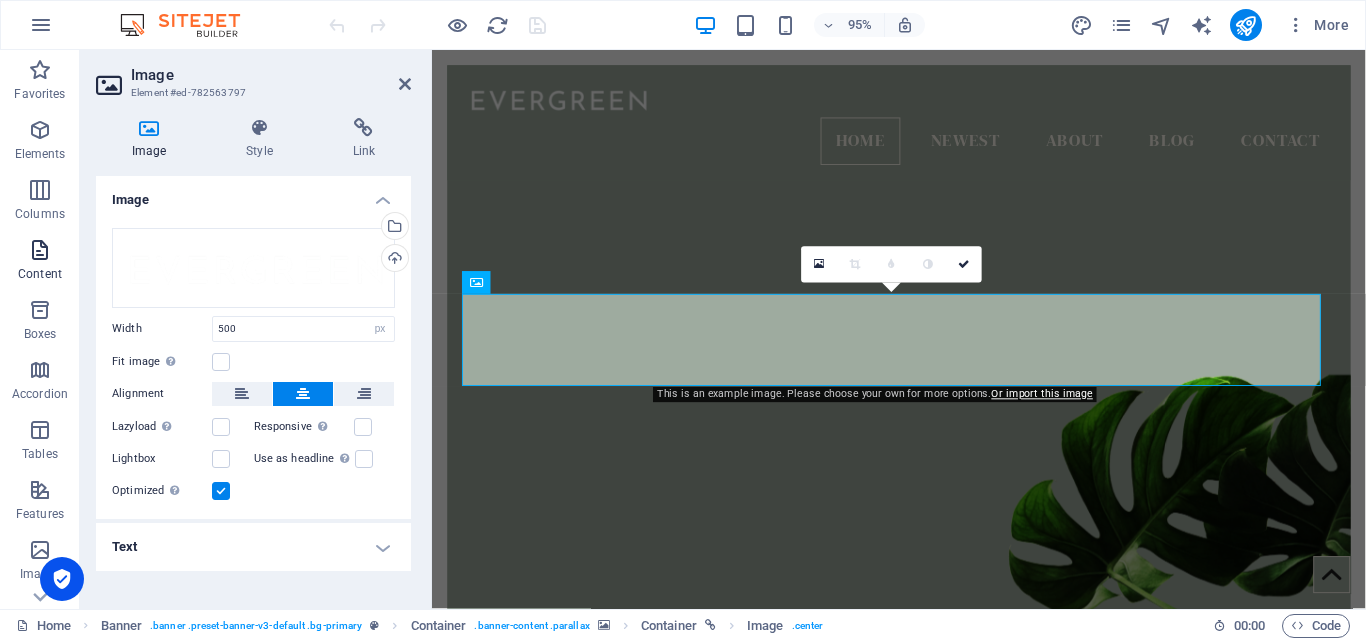 type 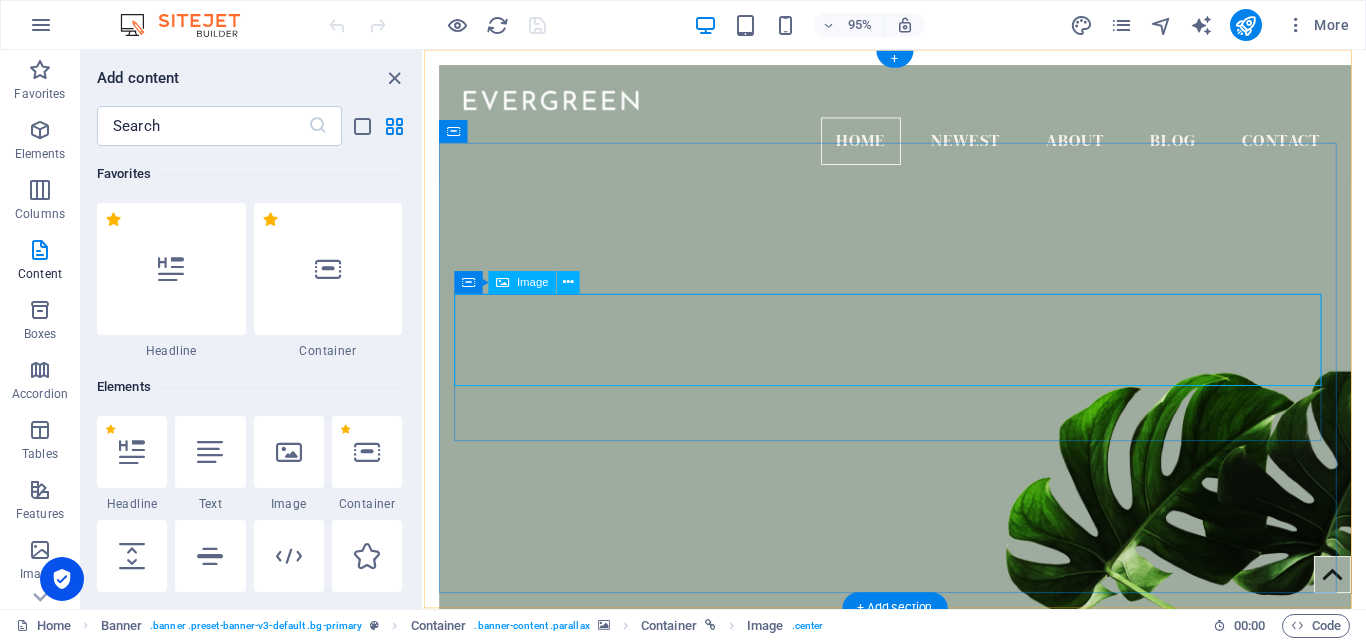 click at bounding box center (920, 932) 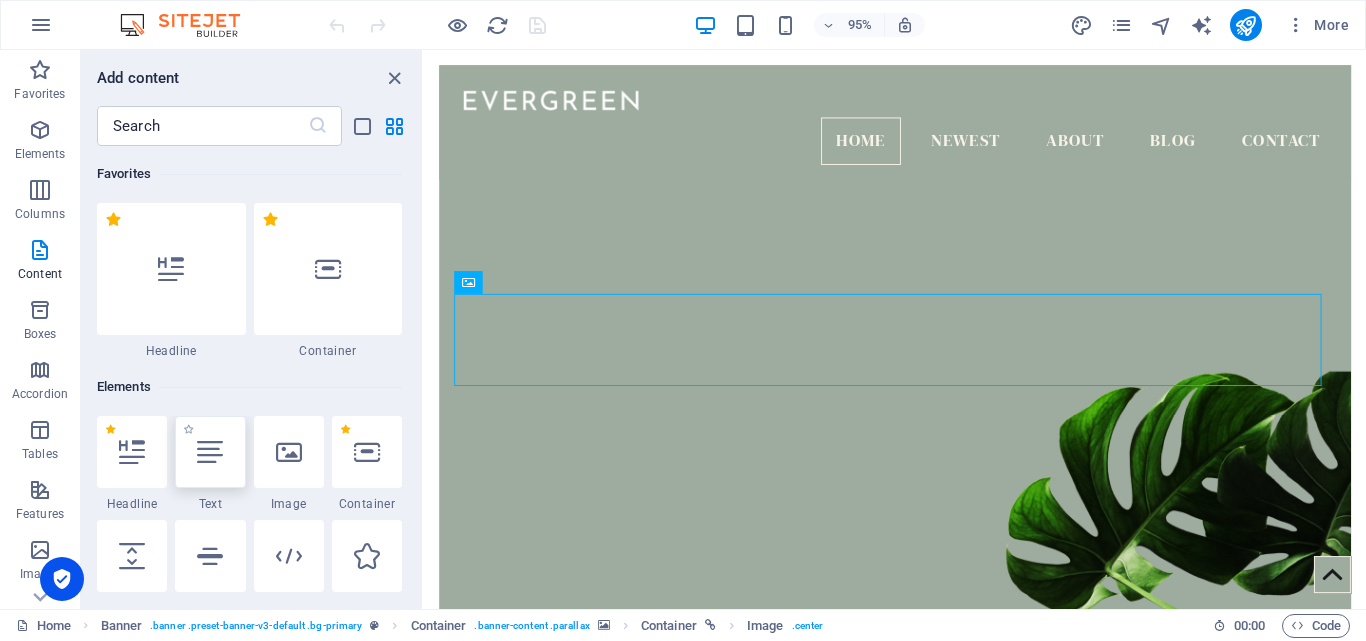click at bounding box center [210, 452] 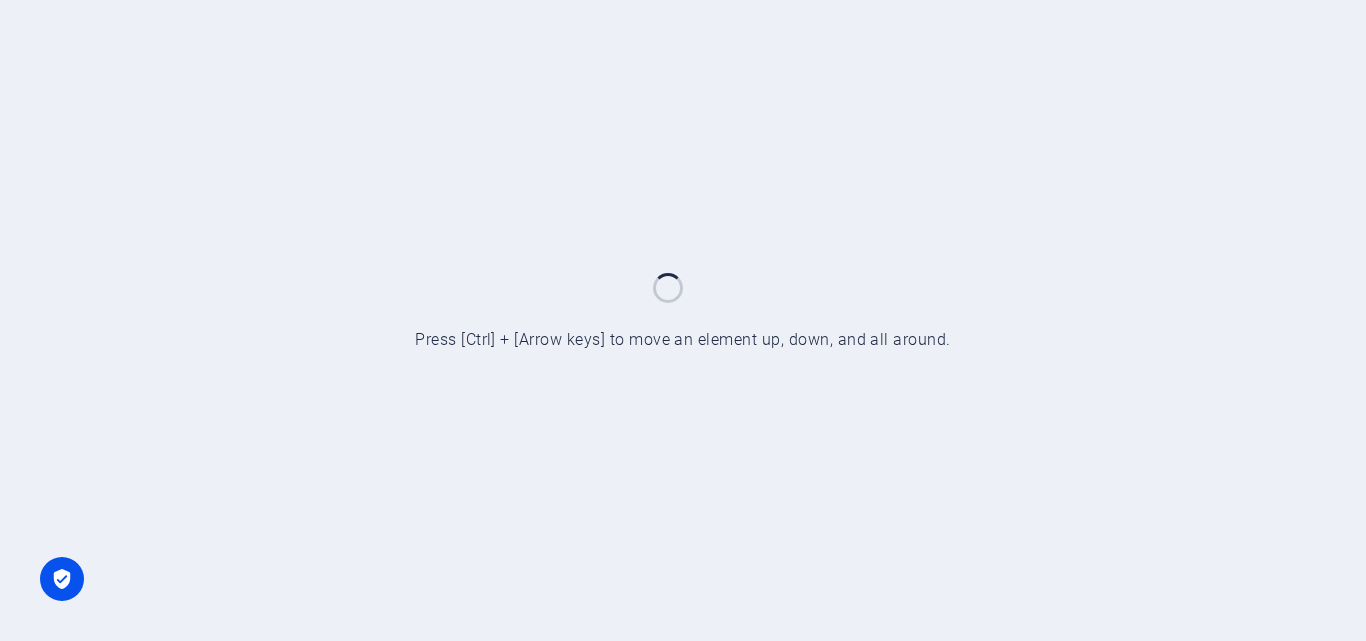 scroll, scrollTop: 0, scrollLeft: 0, axis: both 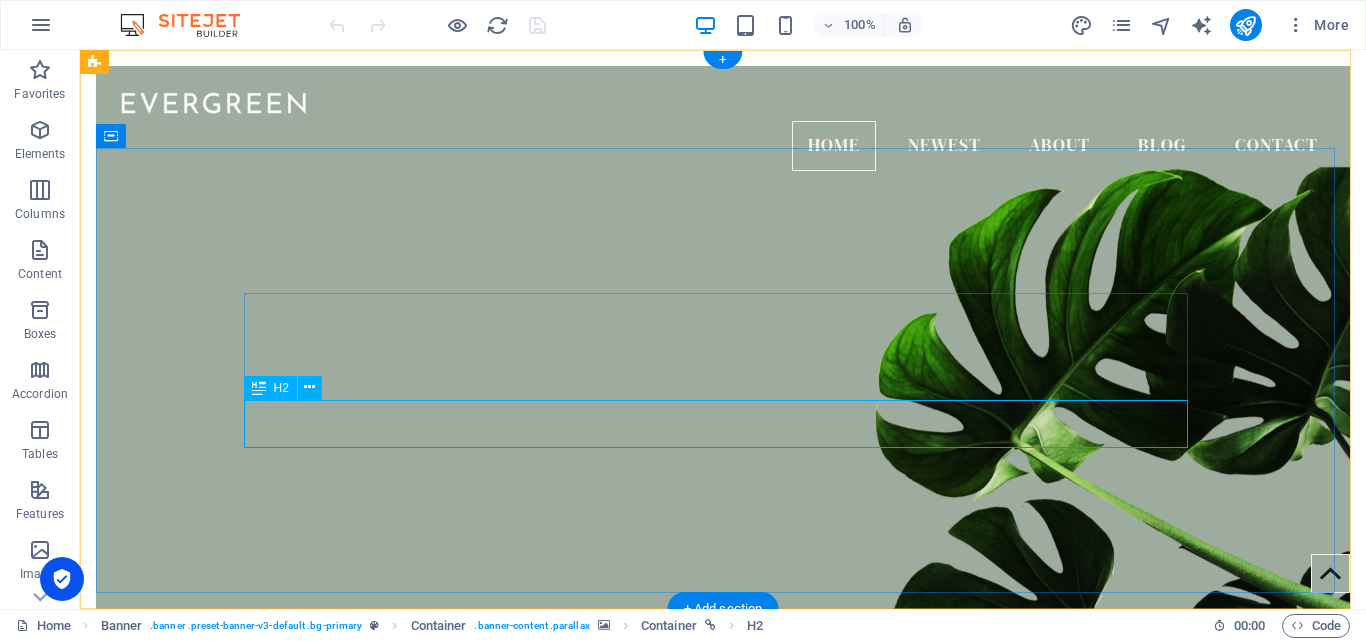 click on "Blog" at bounding box center (723, 937) 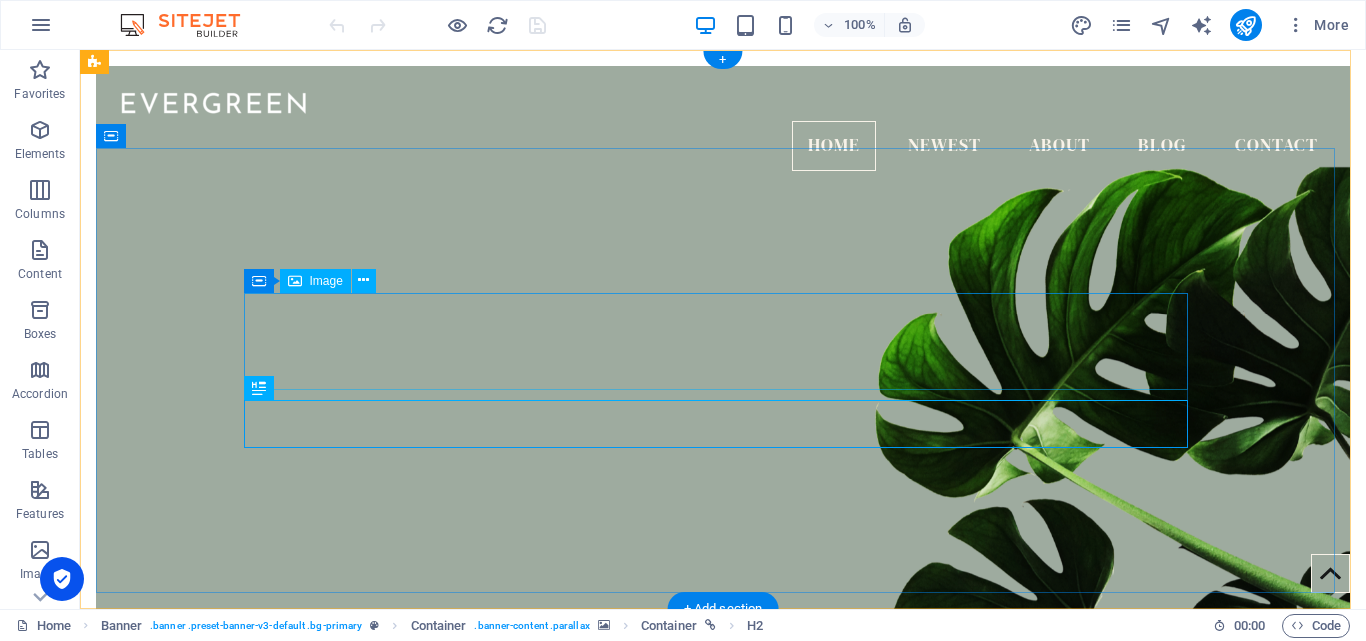 click at bounding box center [723, 854] 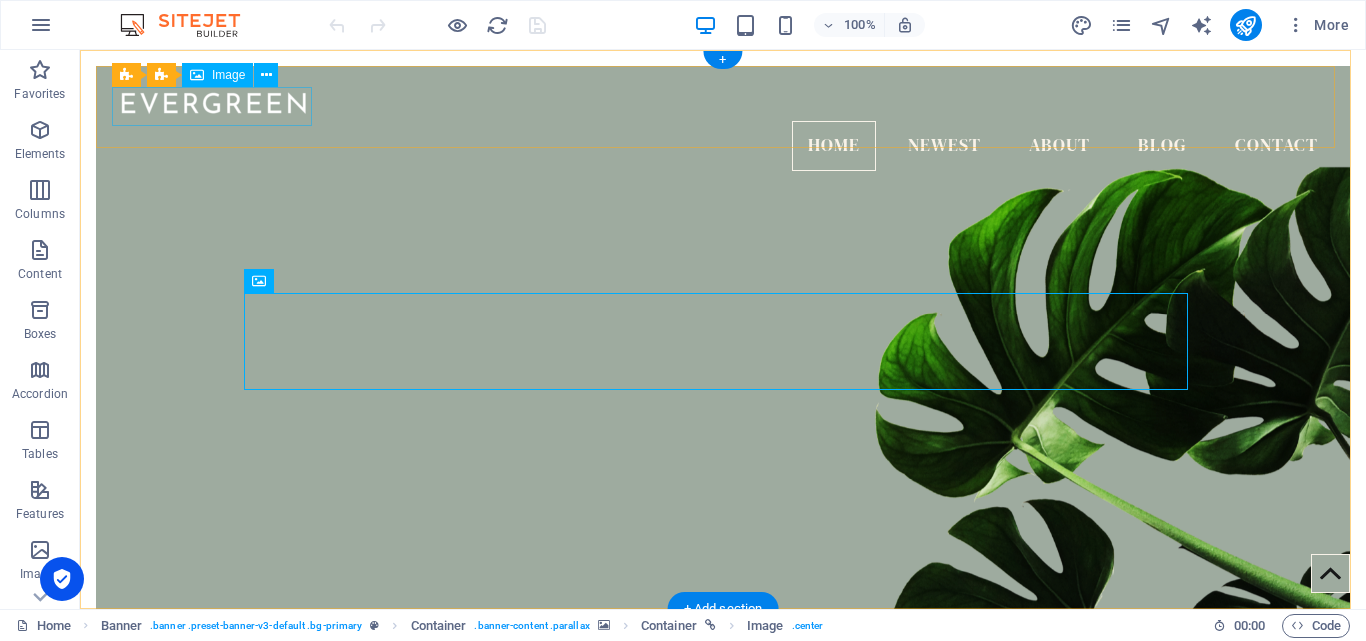 click at bounding box center [723, 101] 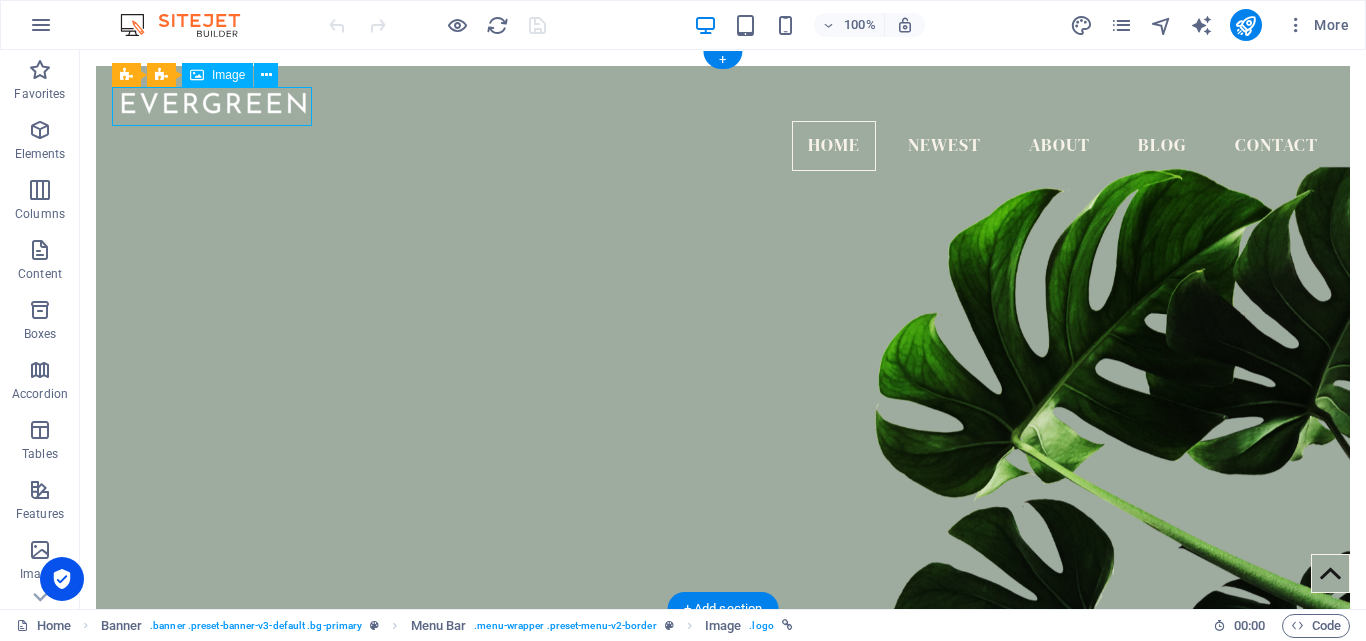 click at bounding box center [723, 101] 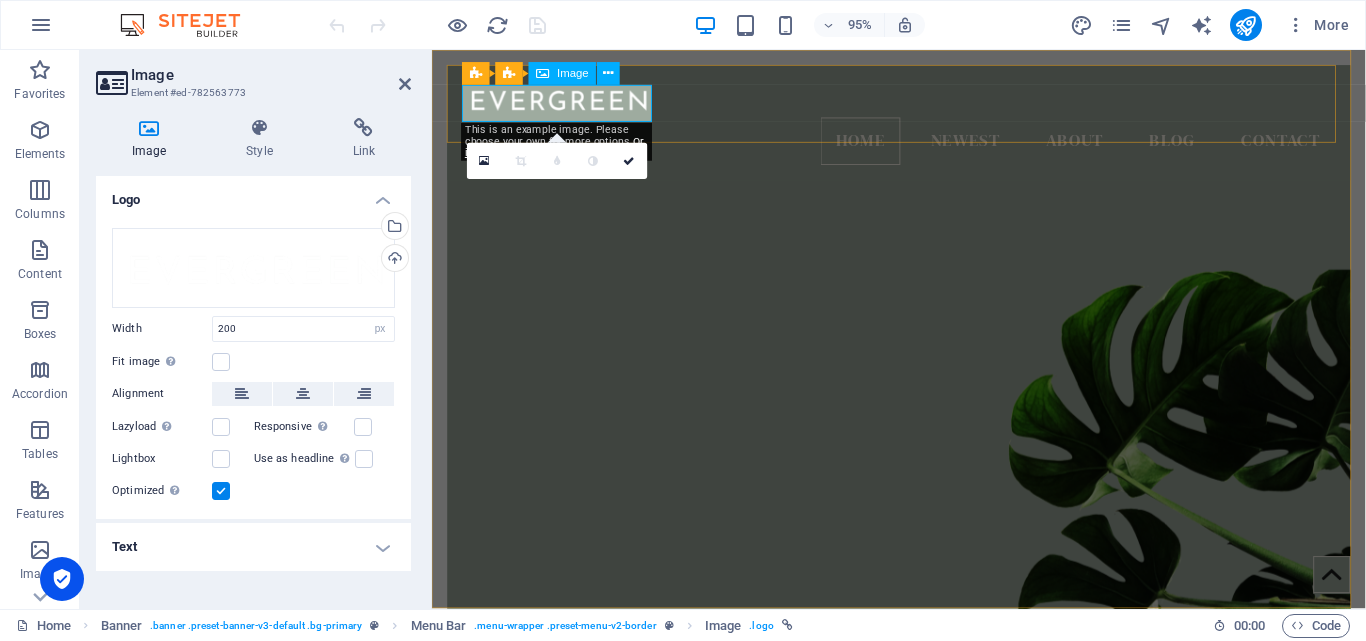 click at bounding box center [923, 101] 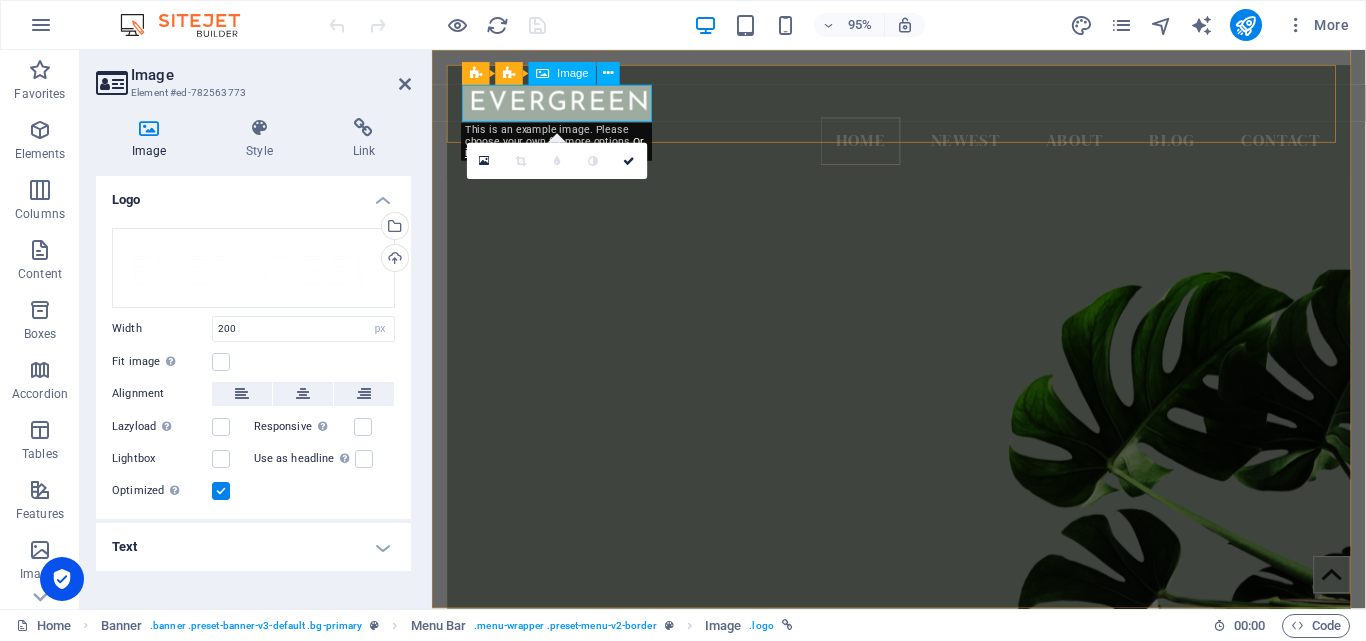 click at bounding box center (923, 101) 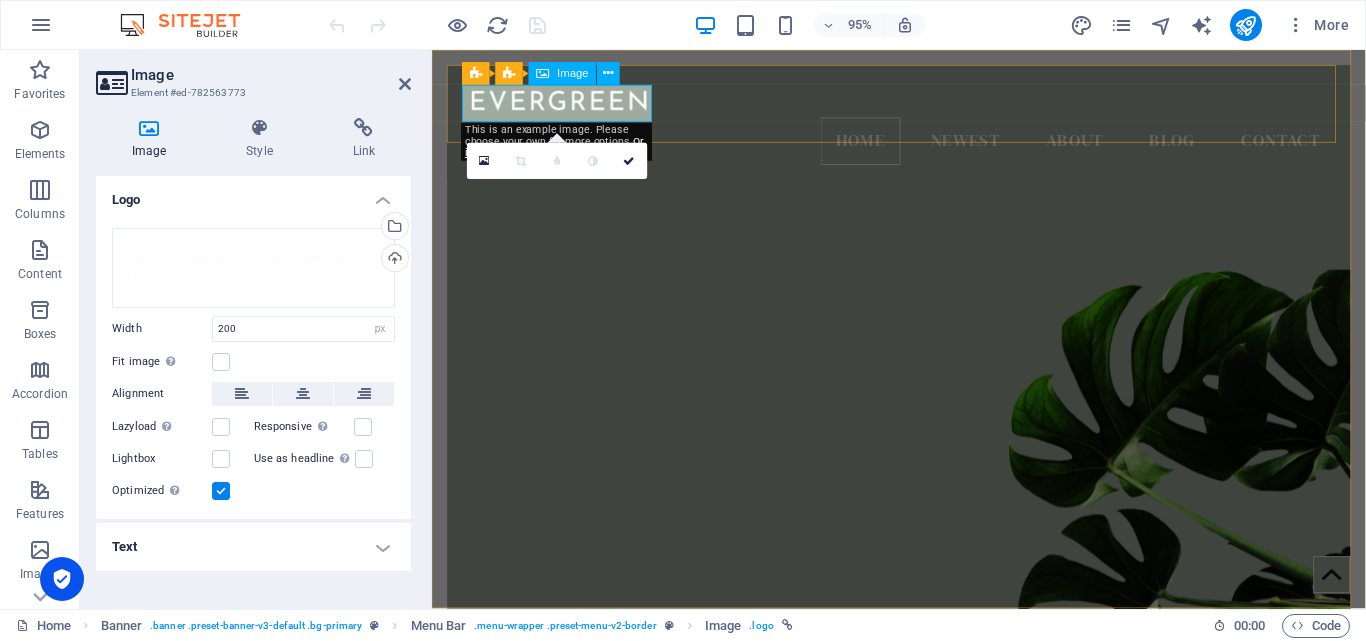 click at bounding box center [923, 101] 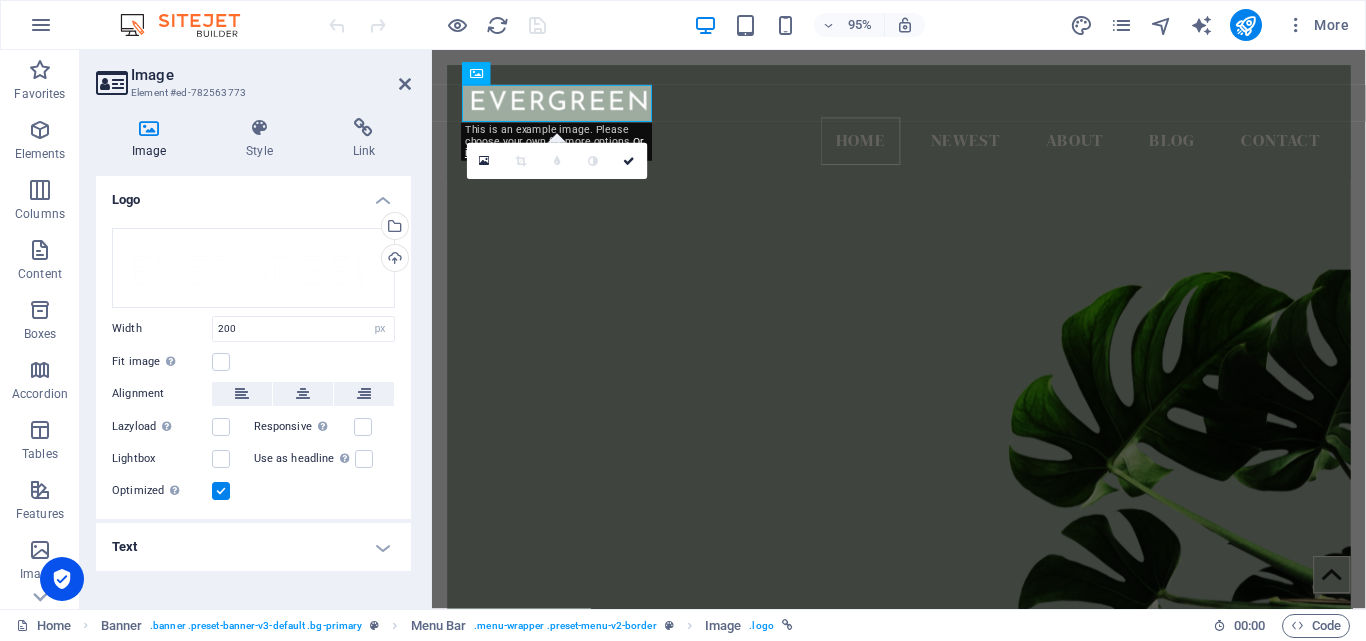 click on "Text" at bounding box center [253, 547] 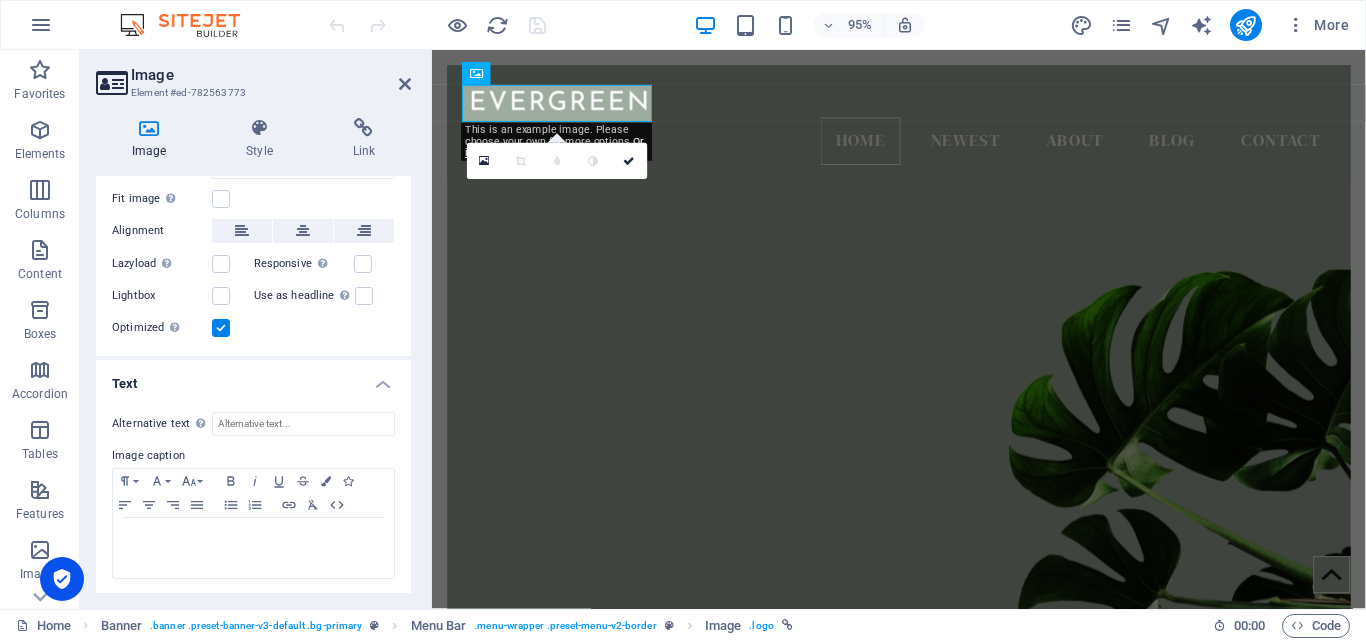 scroll, scrollTop: 166, scrollLeft: 0, axis: vertical 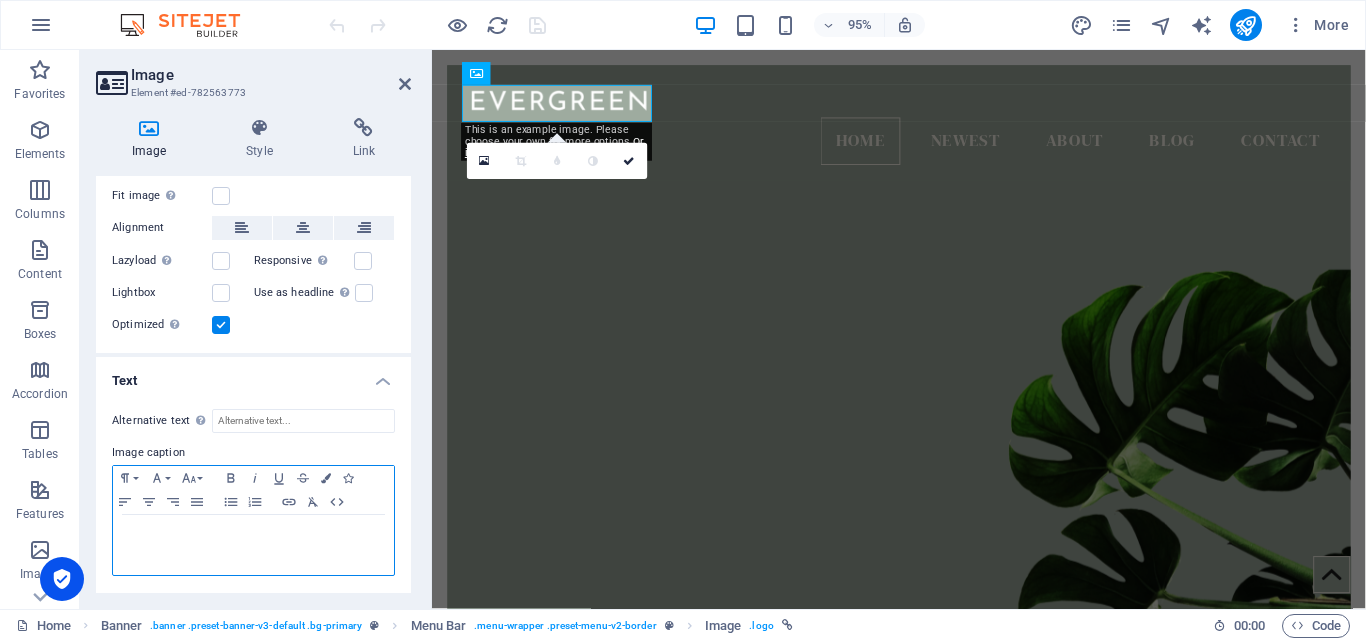 click at bounding box center (253, 545) 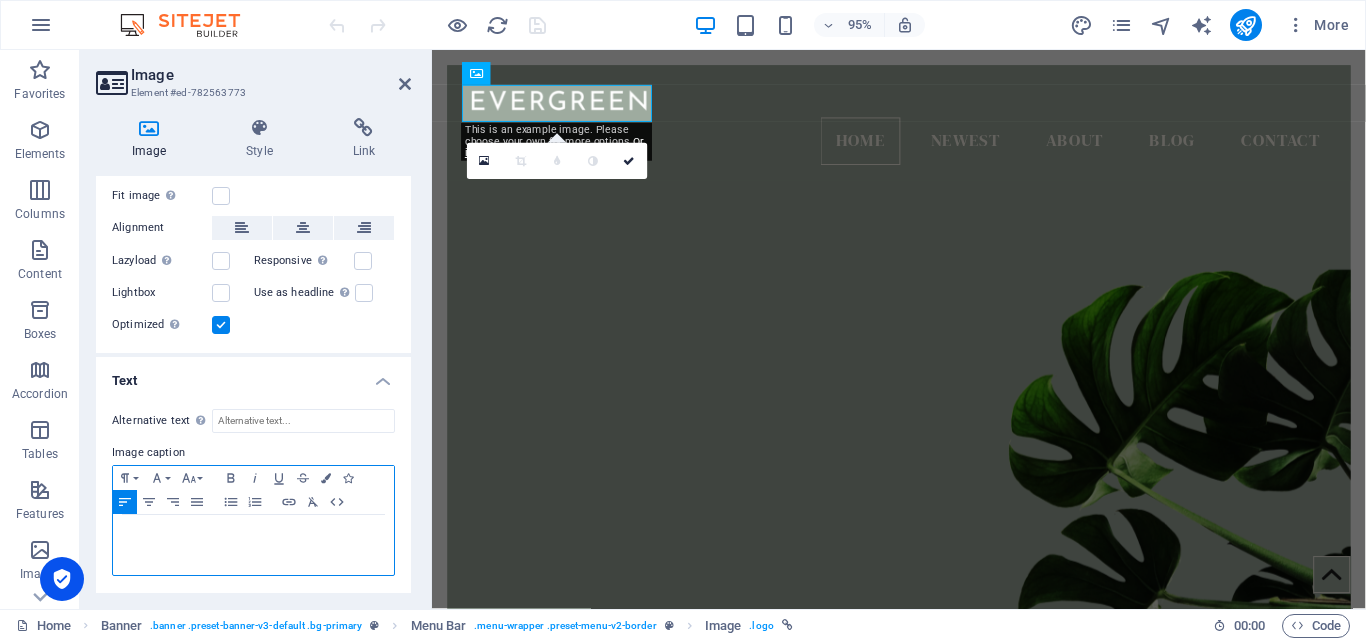 type 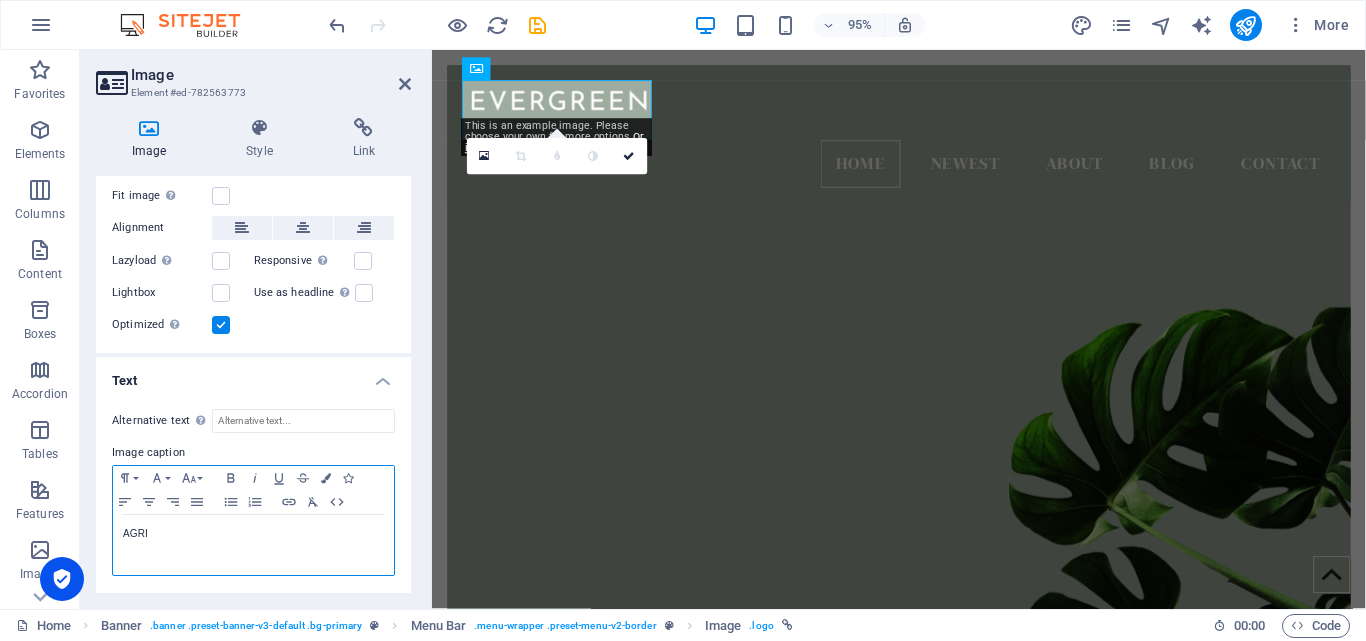 click on "AGRI" at bounding box center (253, 534) 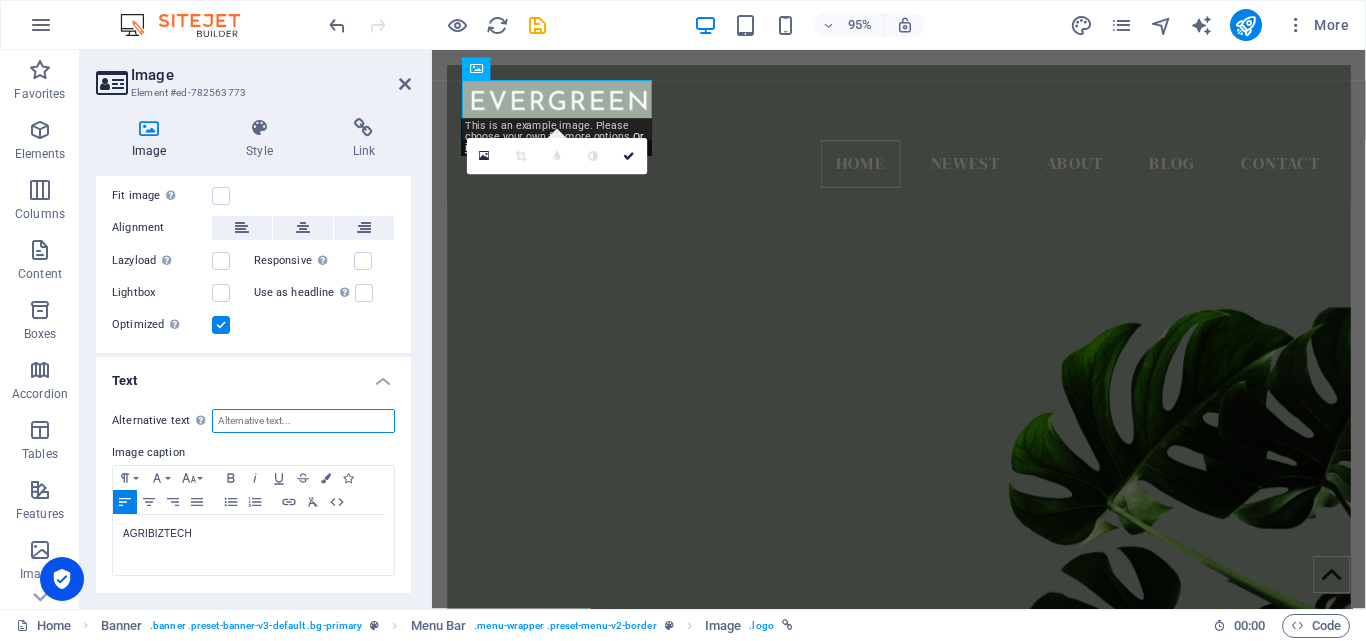 click on "Alternative text The alternative text is used by devices that cannot display images (e.g. image search engines) and should be added to every image to improve website accessibility." at bounding box center [303, 421] 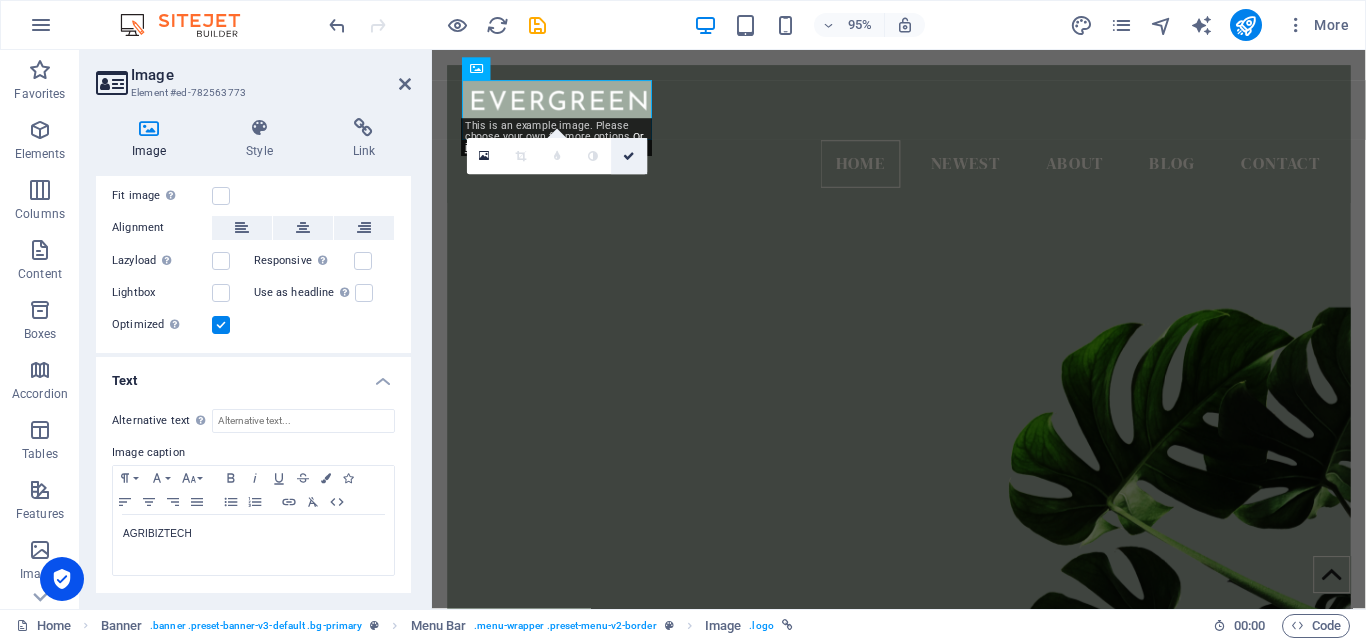 click at bounding box center [630, 156] 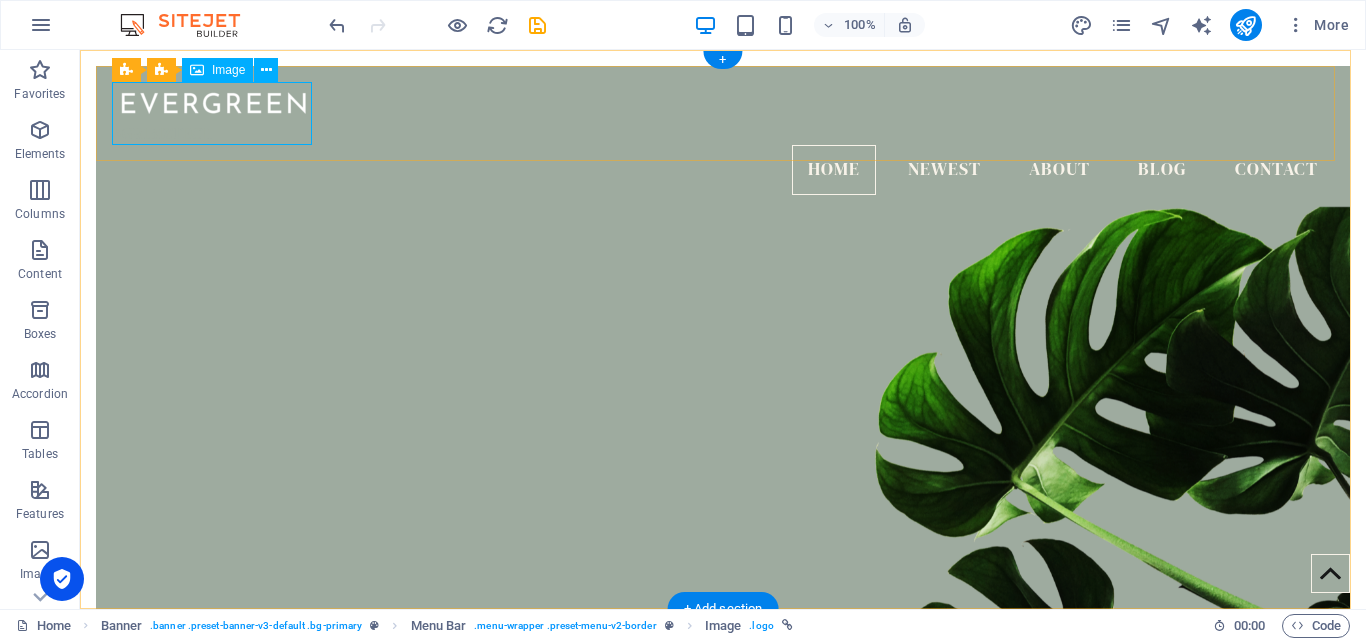 click on "AGRIBIZTECH" at bounding box center [723, 113] 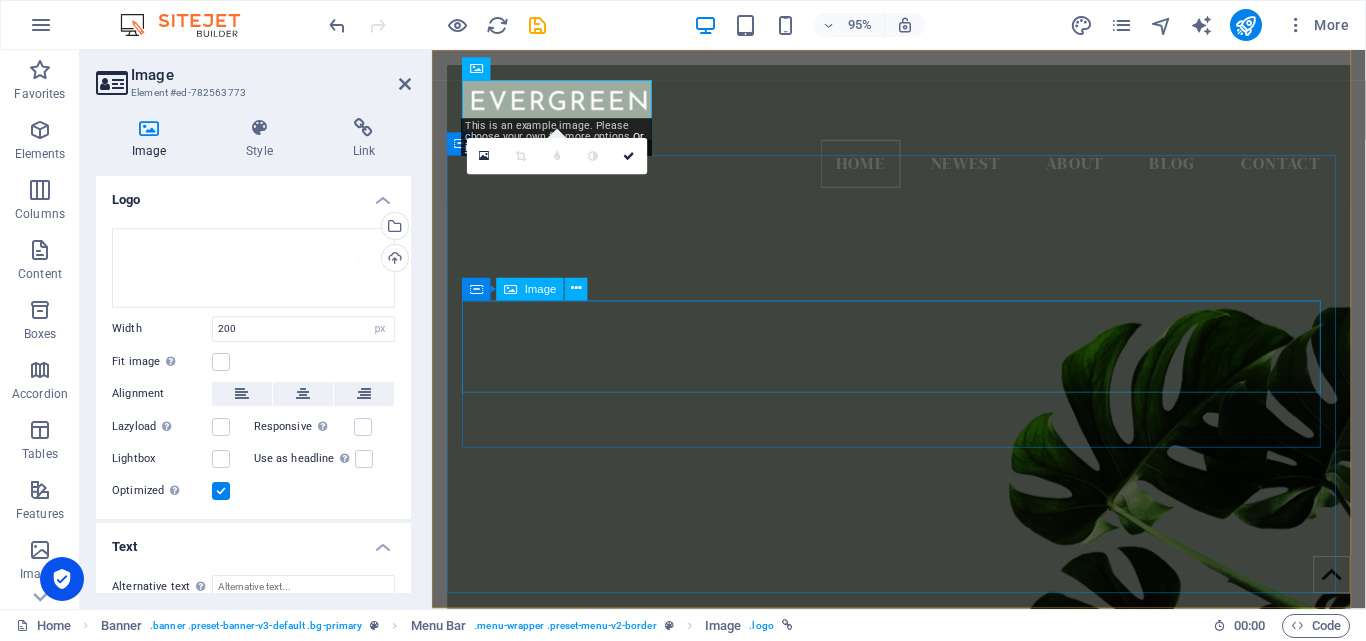 click at bounding box center (923, 899) 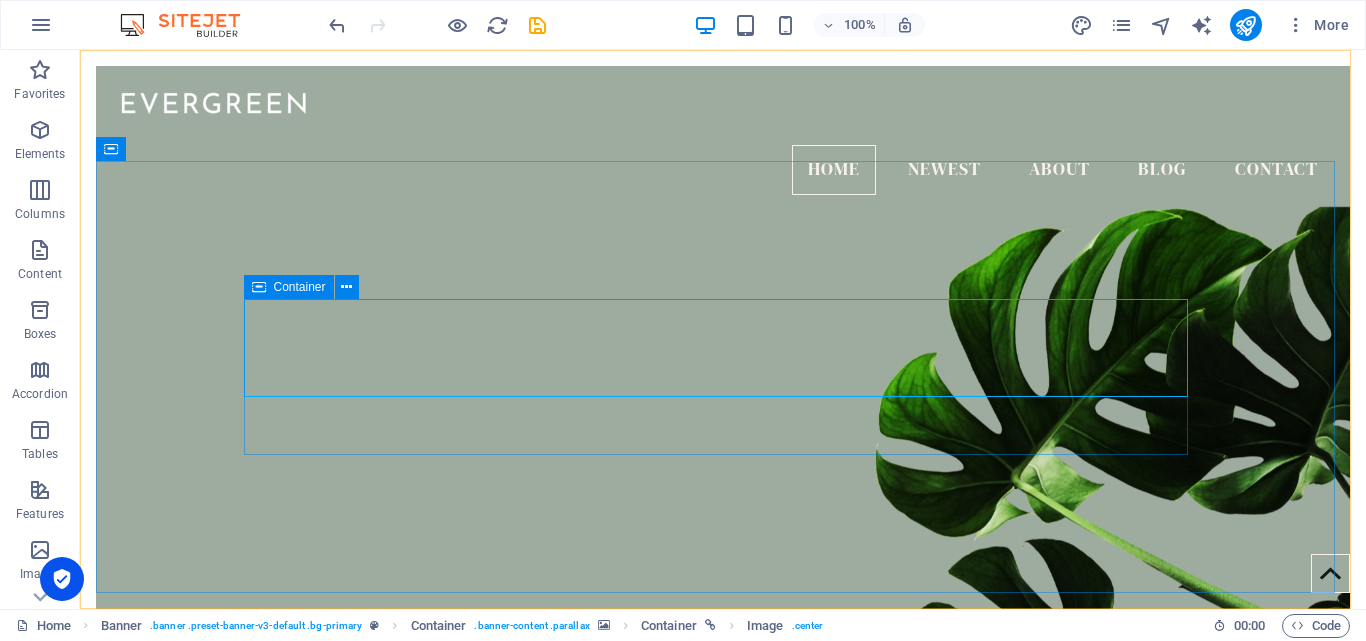 click on "Container" at bounding box center (300, 287) 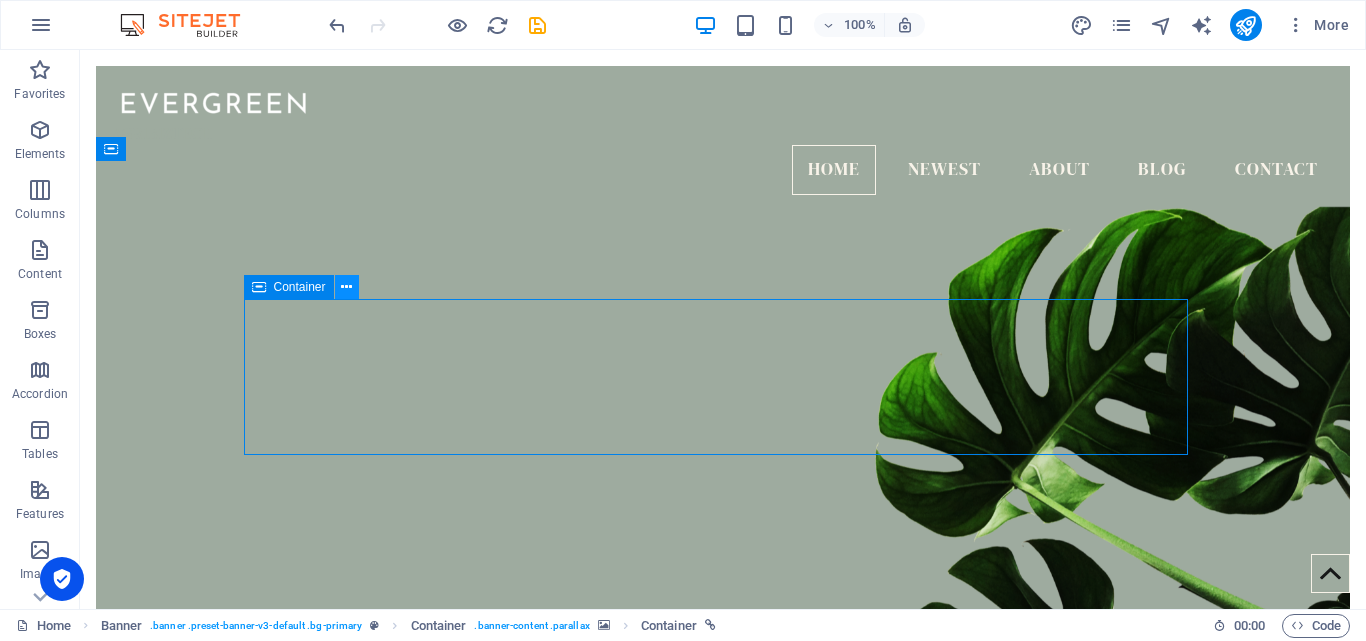 type 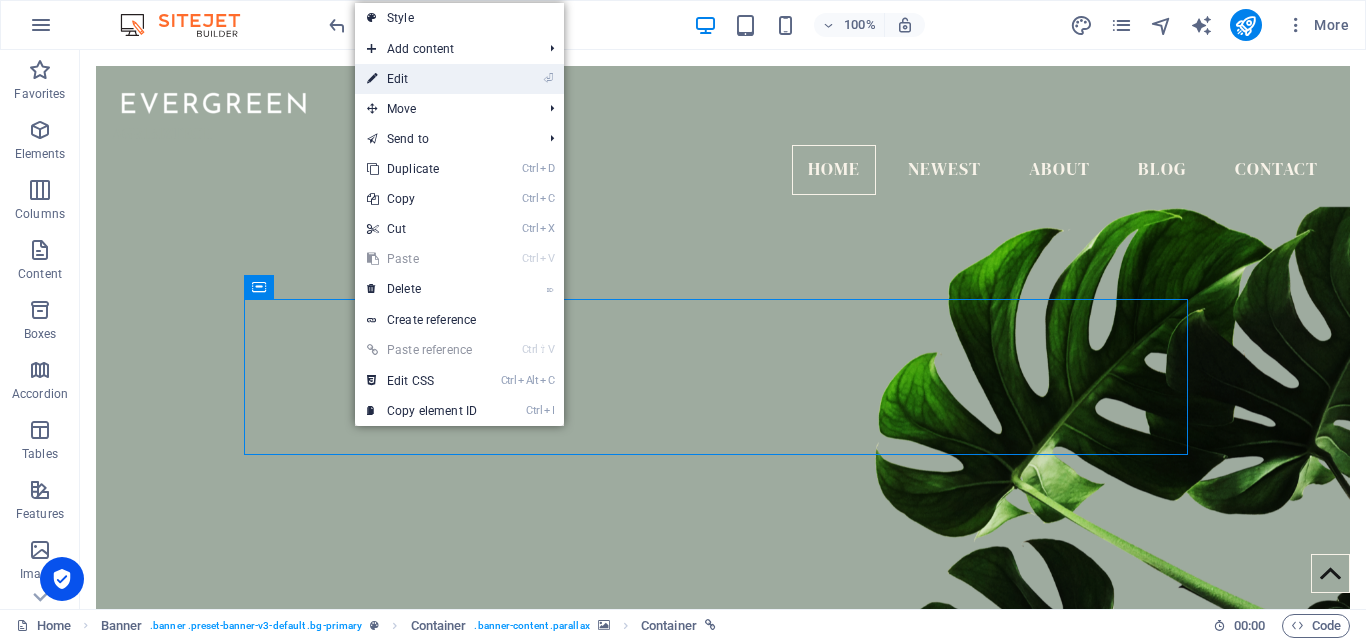 drag, startPoint x: 439, startPoint y: 93, endPoint x: 402, endPoint y: 346, distance: 255.69122 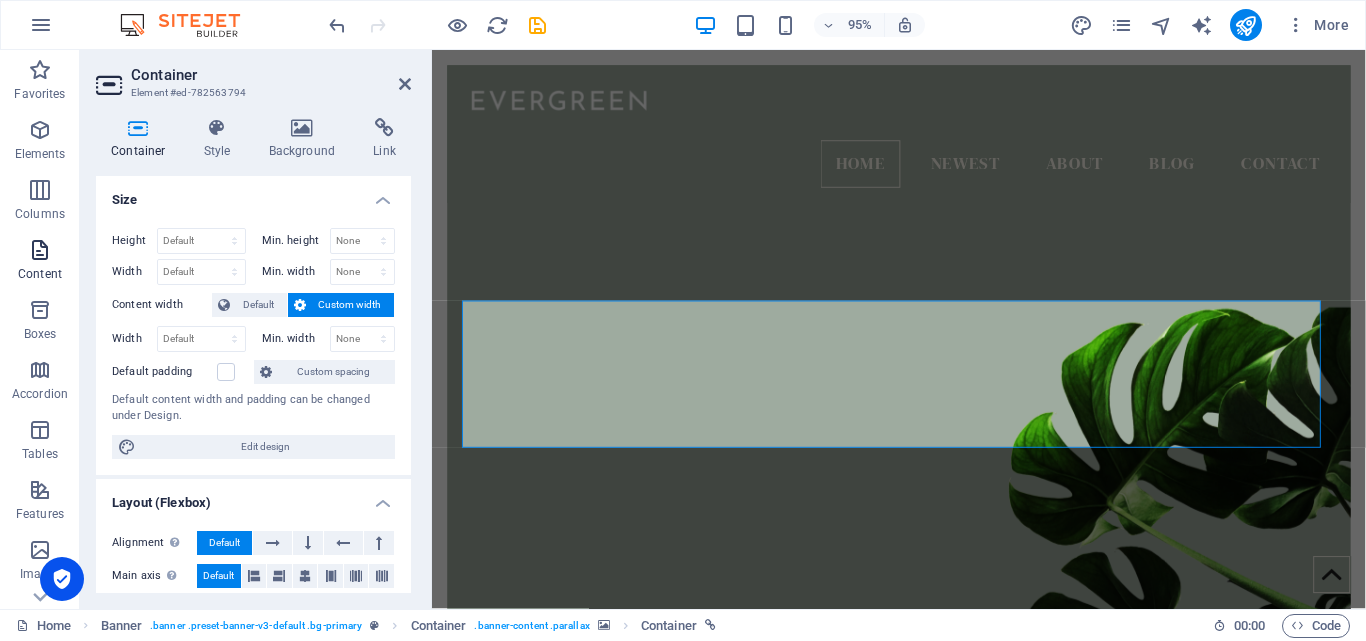 type 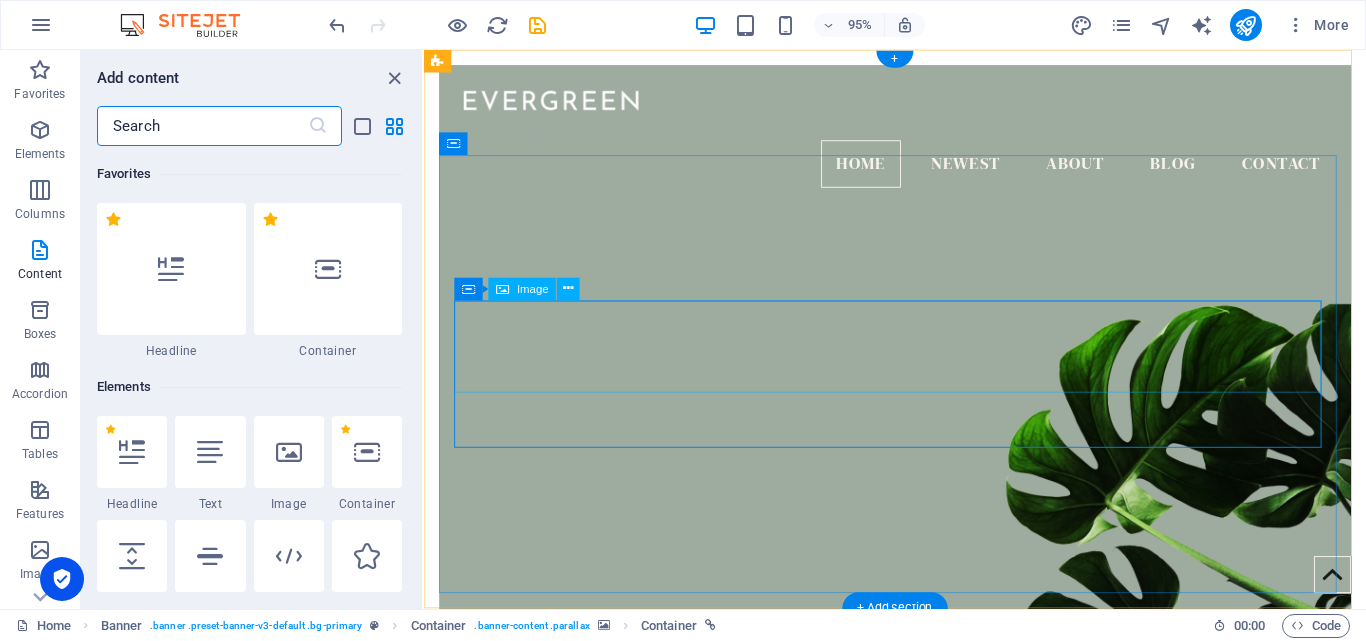 click at bounding box center [920, 899] 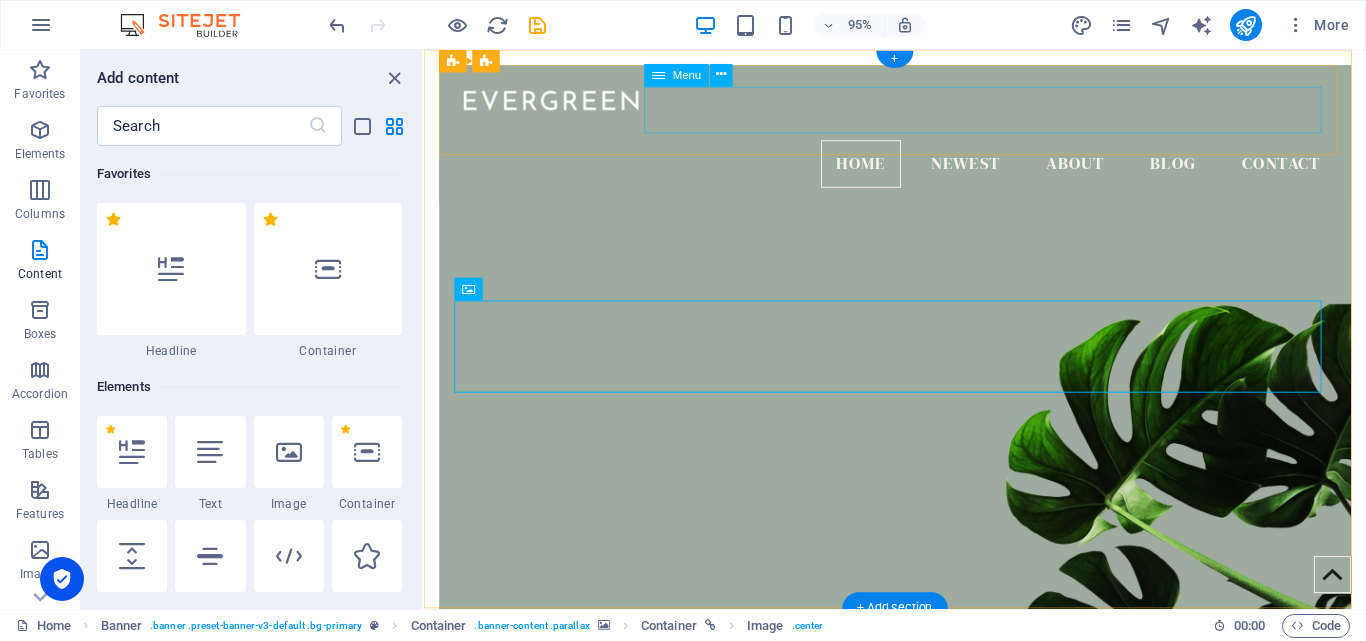 click on "Home Newest About Blog Contact" at bounding box center (920, 170) 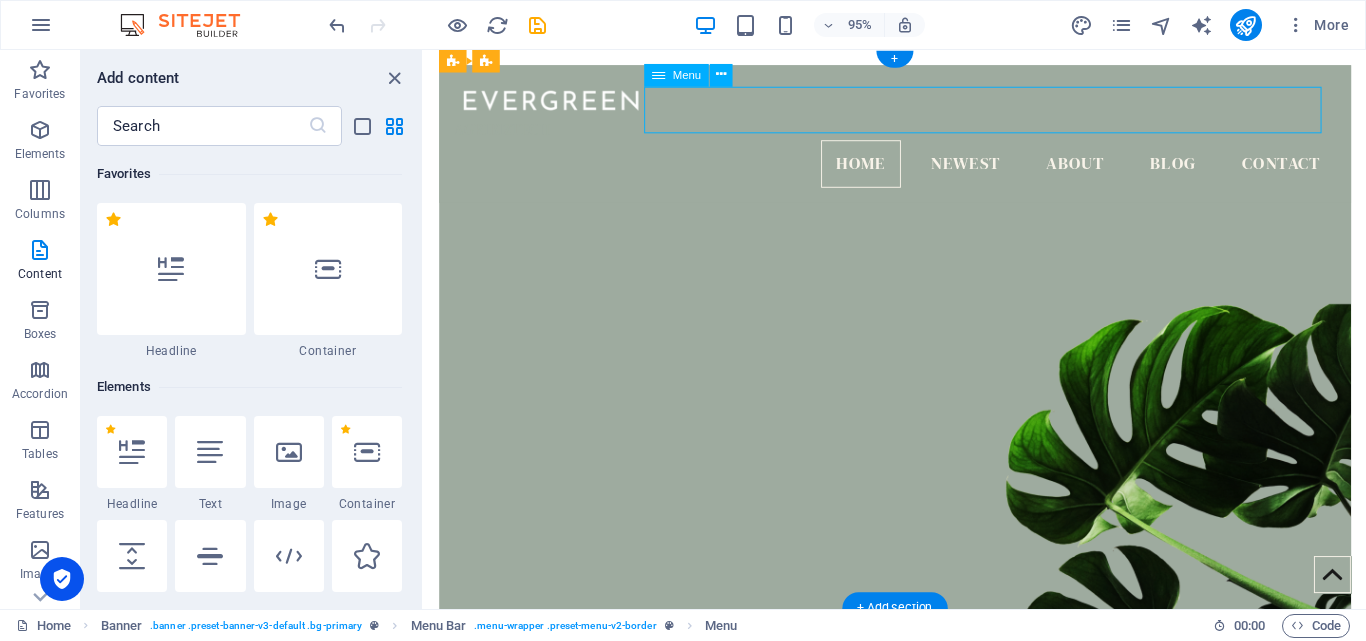 click on "Home Newest About Blog Contact" at bounding box center (920, 170) 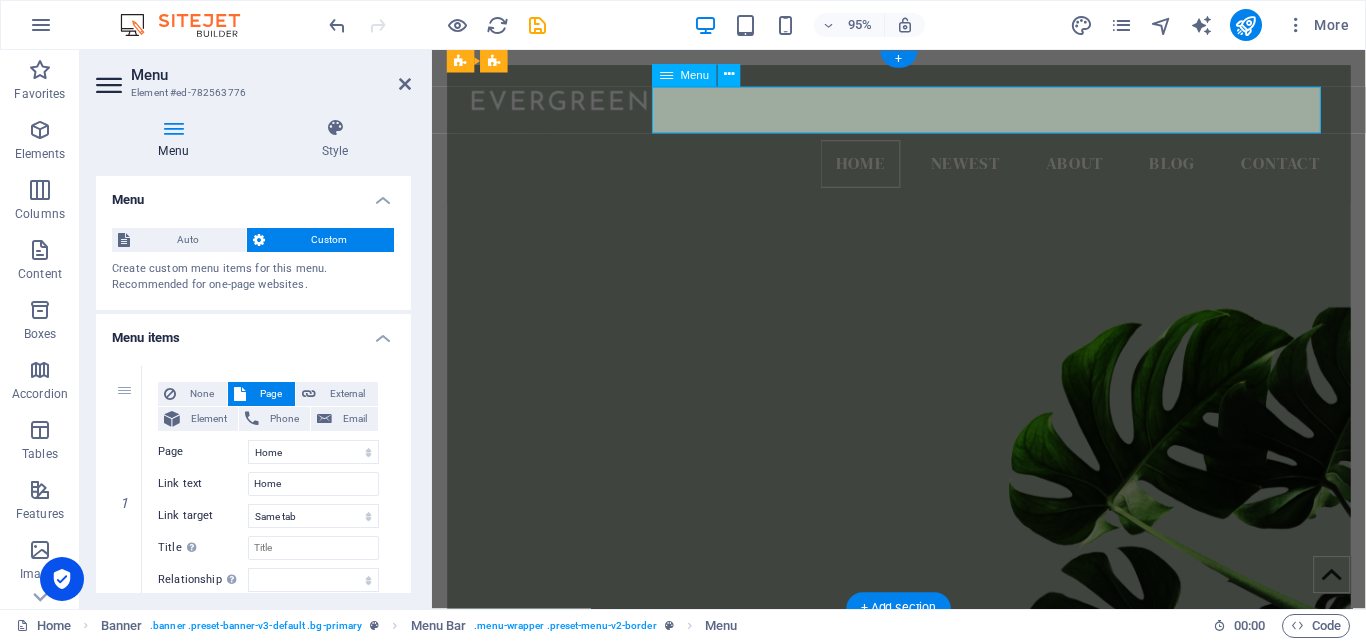 click on "Home Newest About Blog Contact" at bounding box center [923, 170] 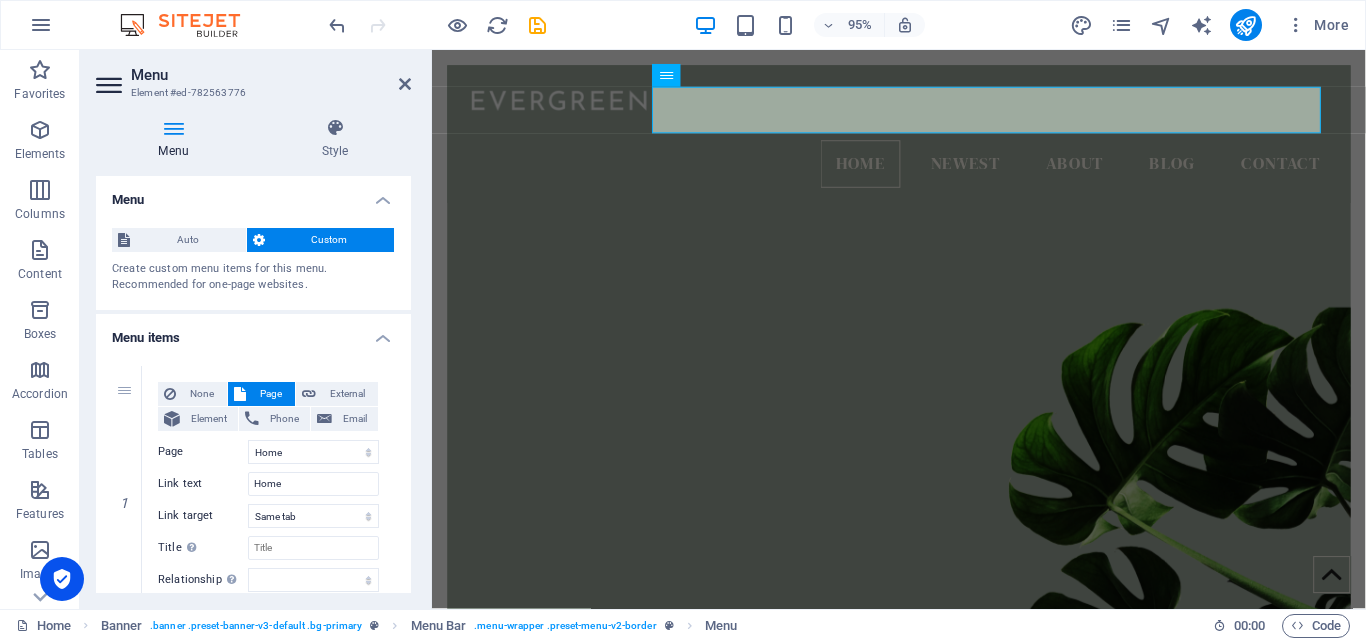 scroll, scrollTop: 54, scrollLeft: 0, axis: vertical 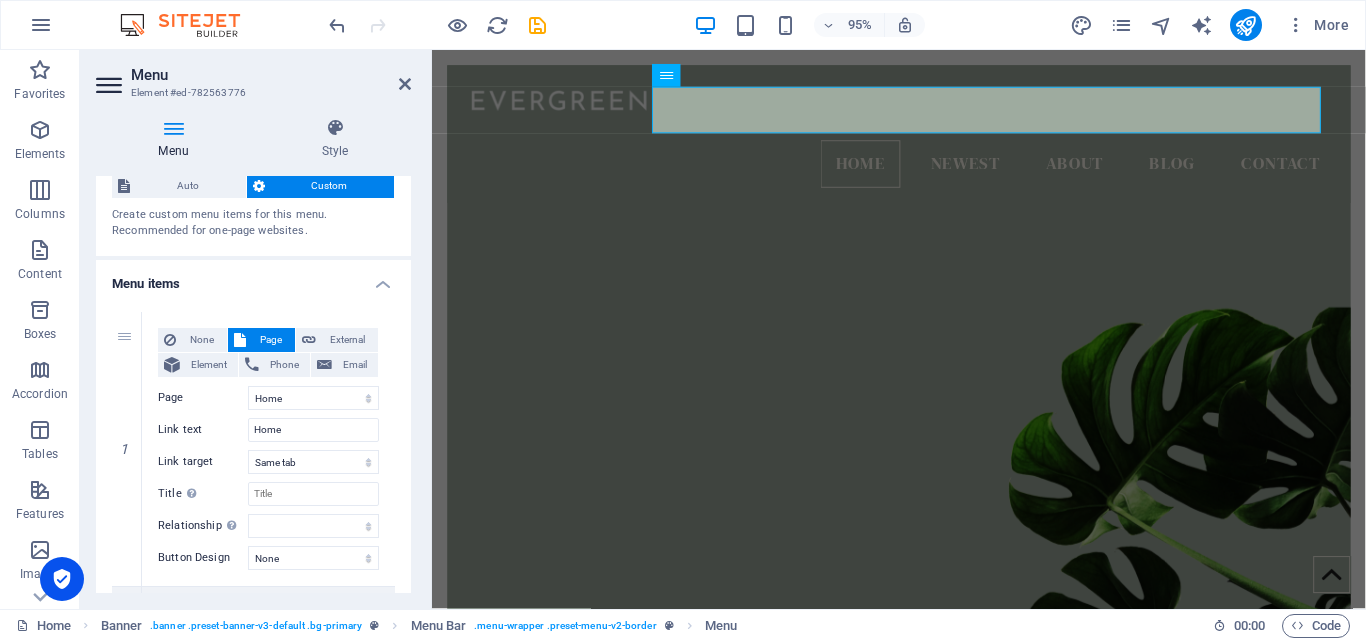 drag, startPoint x: 412, startPoint y: 249, endPoint x: 411, endPoint y: 316, distance: 67.00746 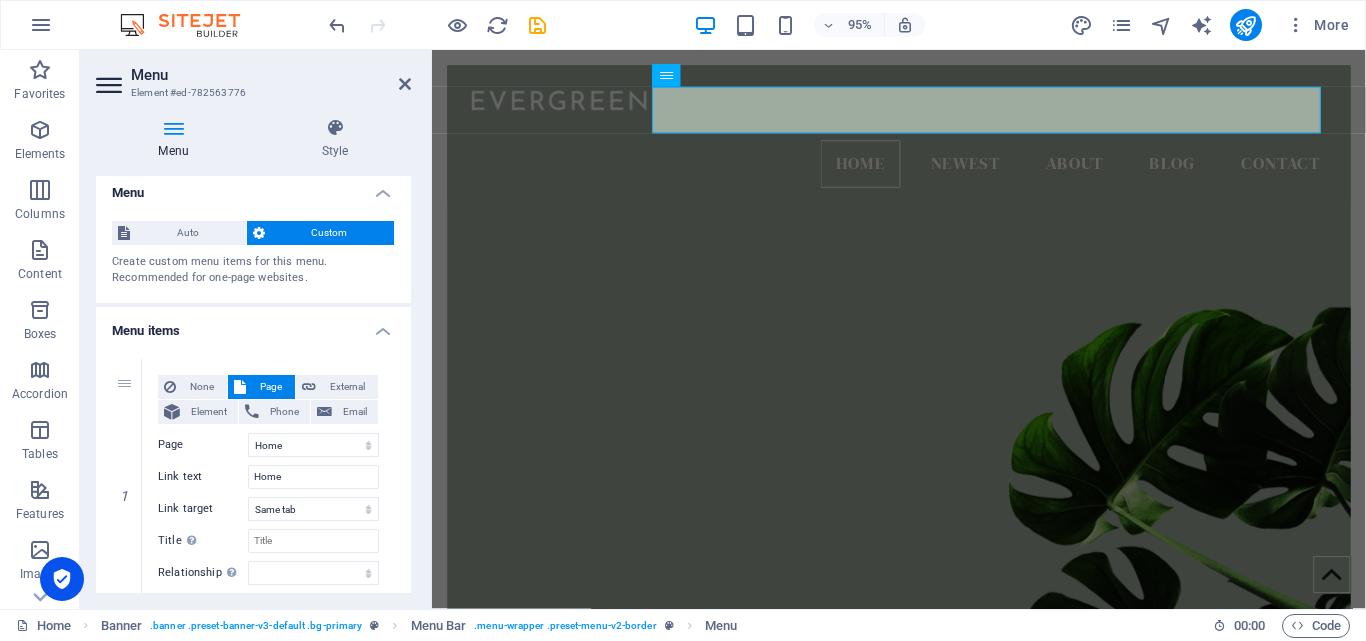 scroll, scrollTop: 0, scrollLeft: 0, axis: both 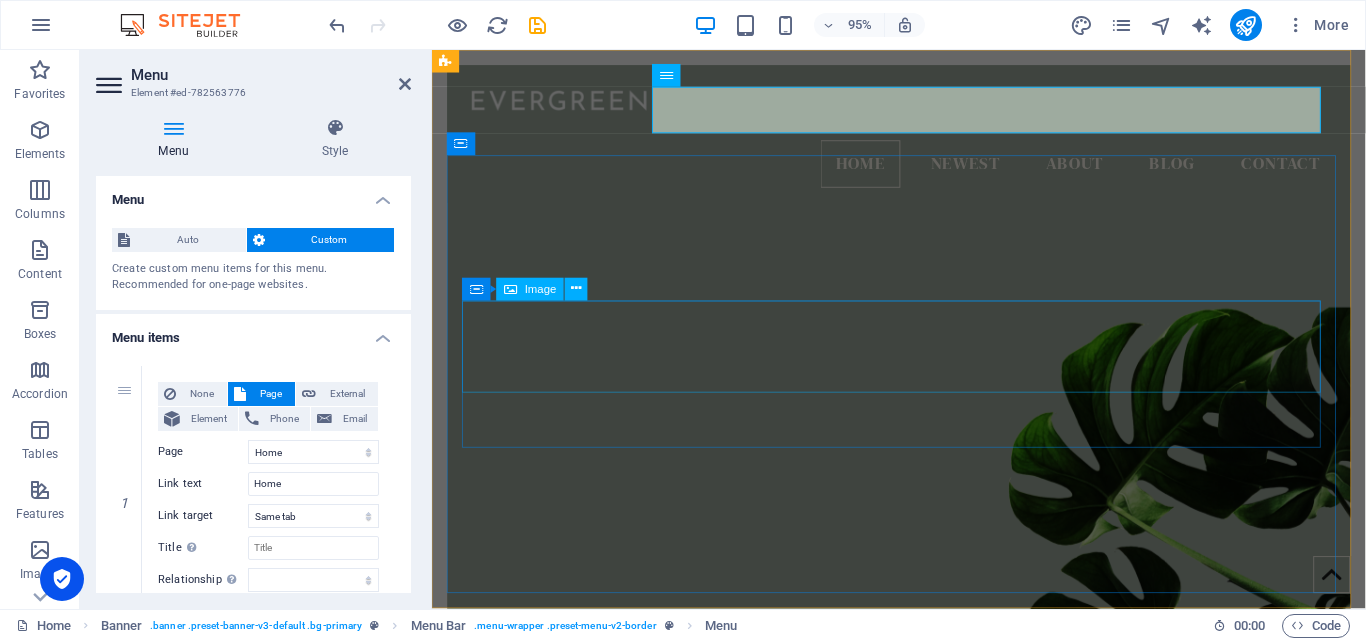 click at bounding box center (923, 899) 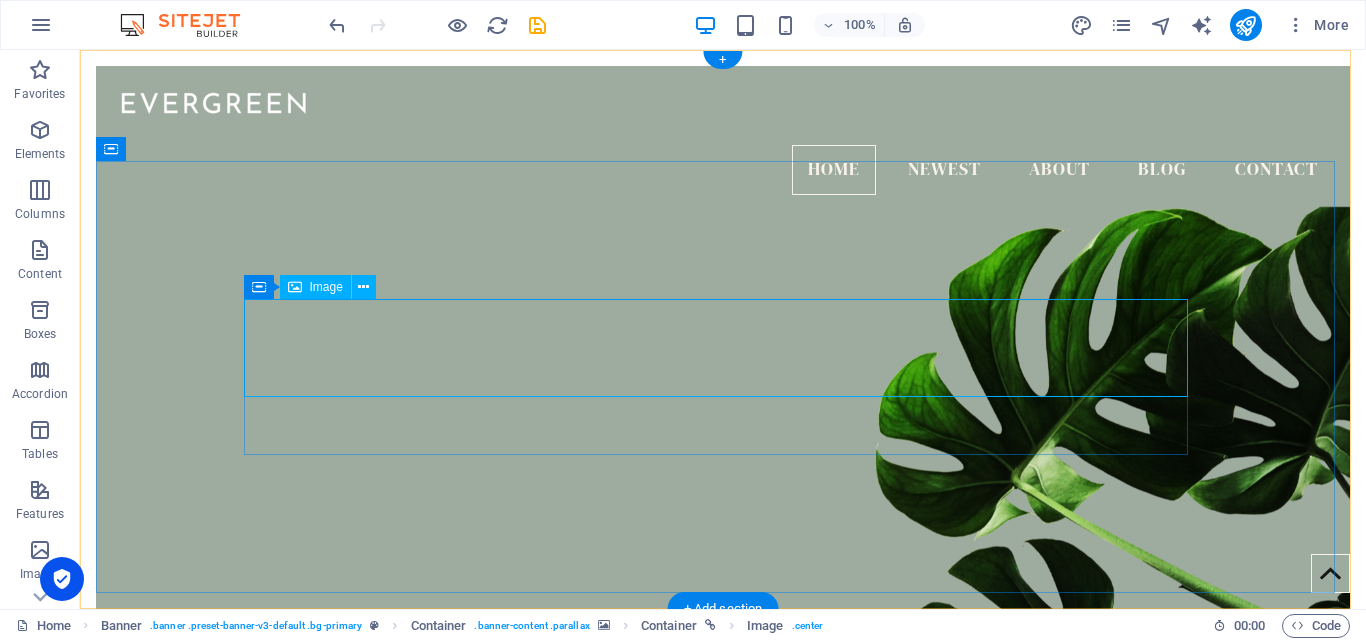 click at bounding box center [723, 899] 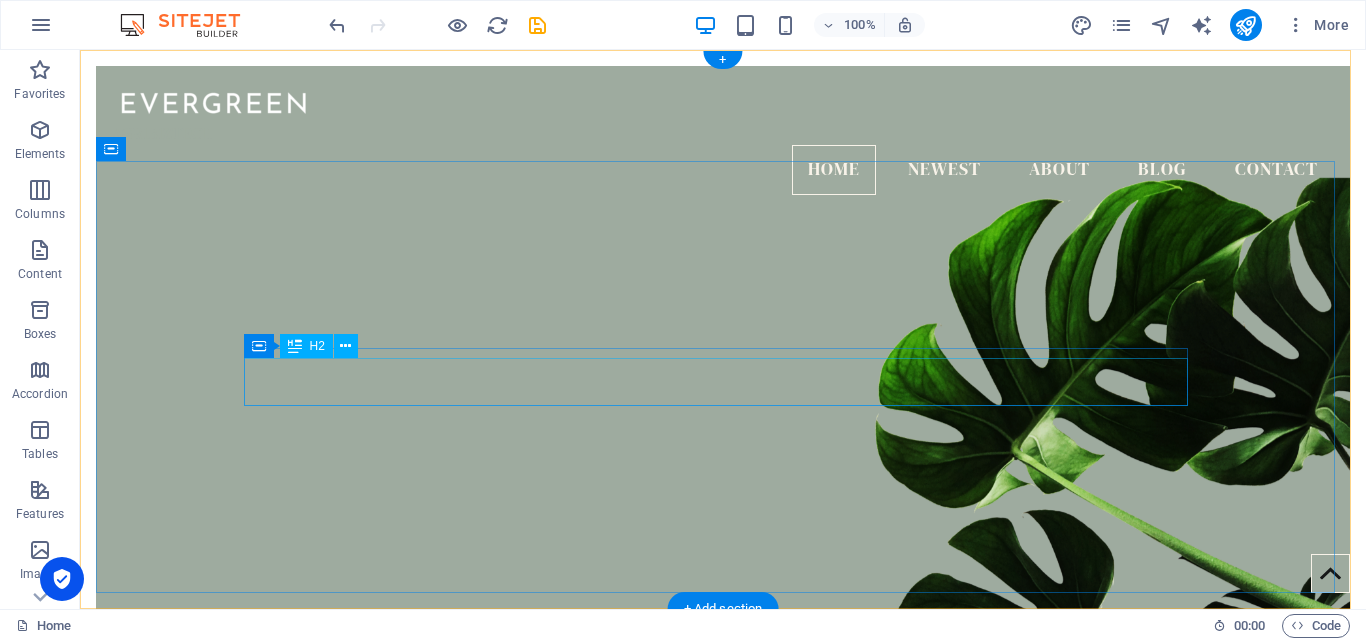 click on "Blog" at bounding box center [723, 856] 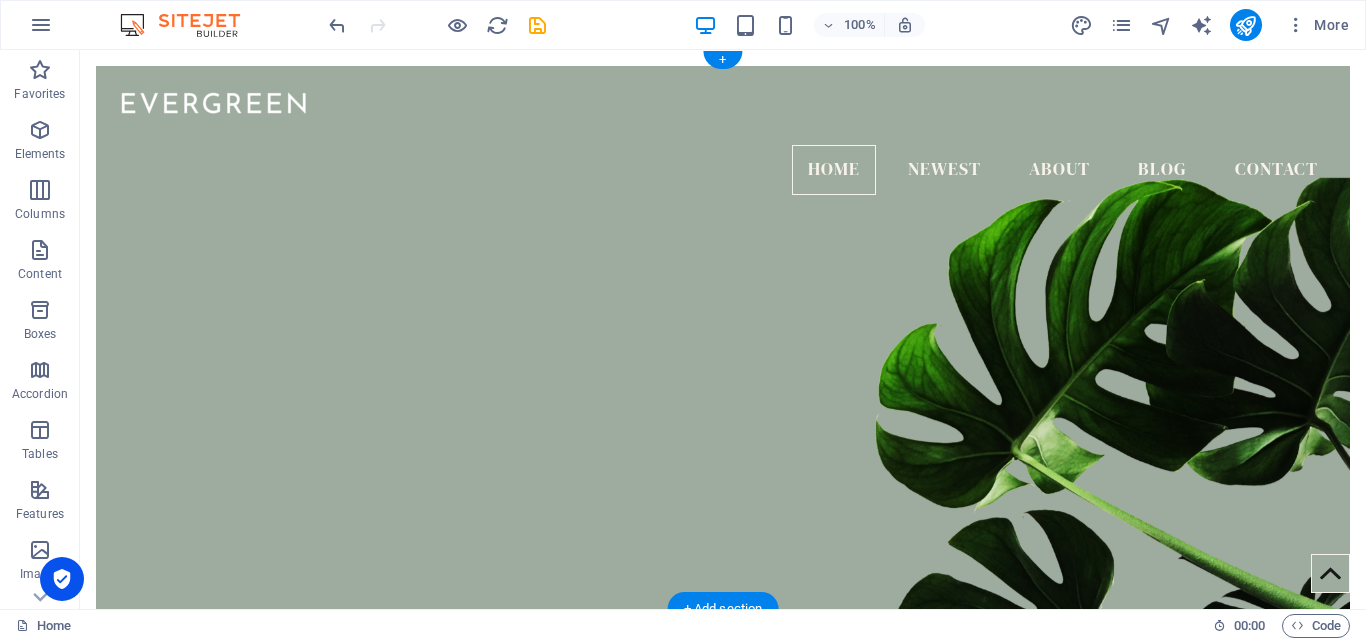 click at bounding box center [723, 407] 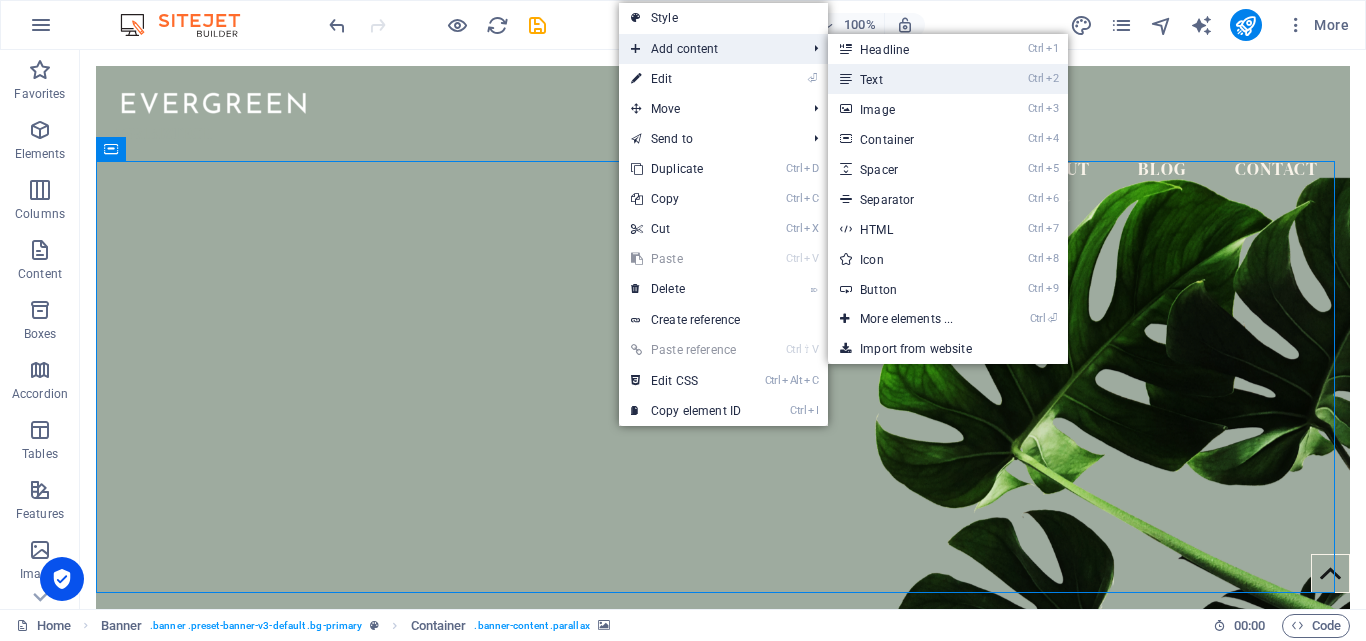 click on "Ctrl 2  Text" at bounding box center (910, 79) 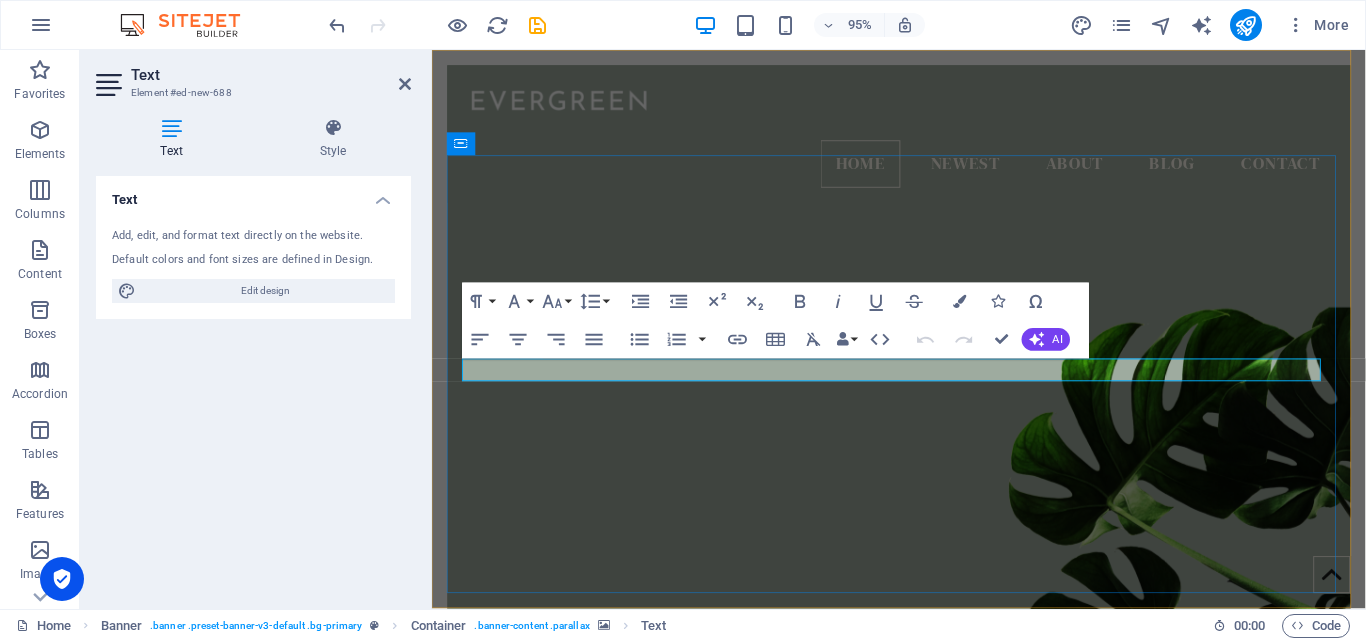 click on "New text element" at bounding box center [923, 863] 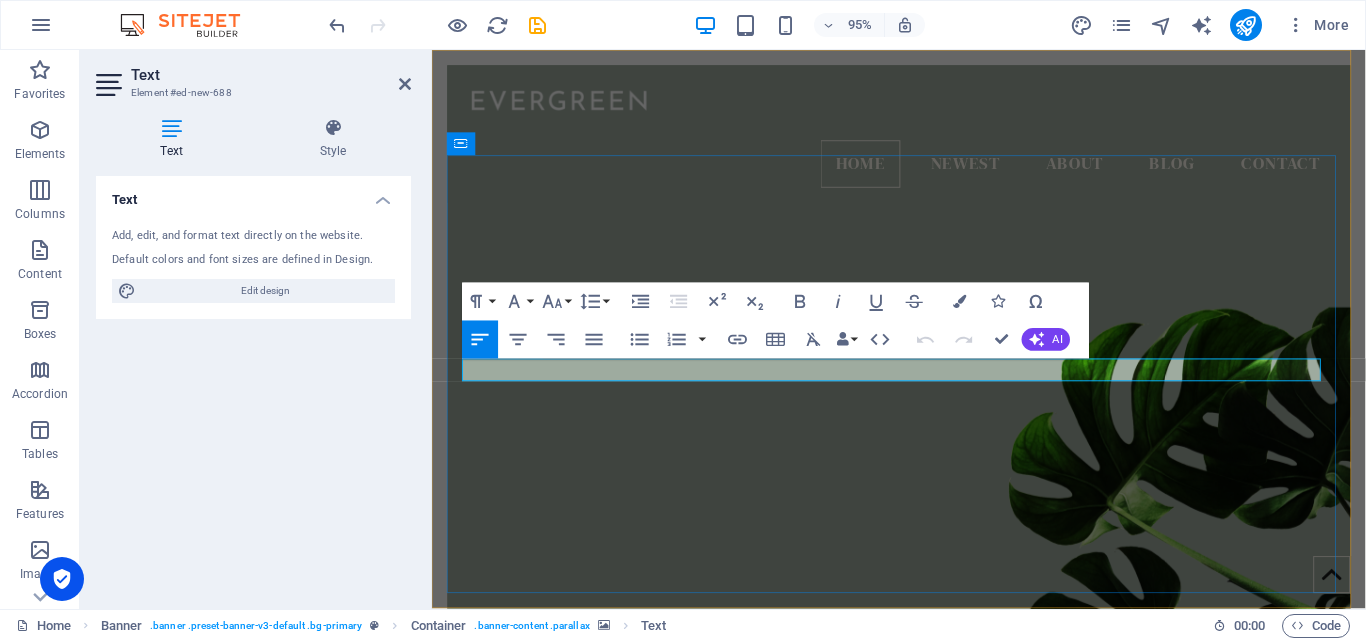 click on "New text element" at bounding box center [923, 863] 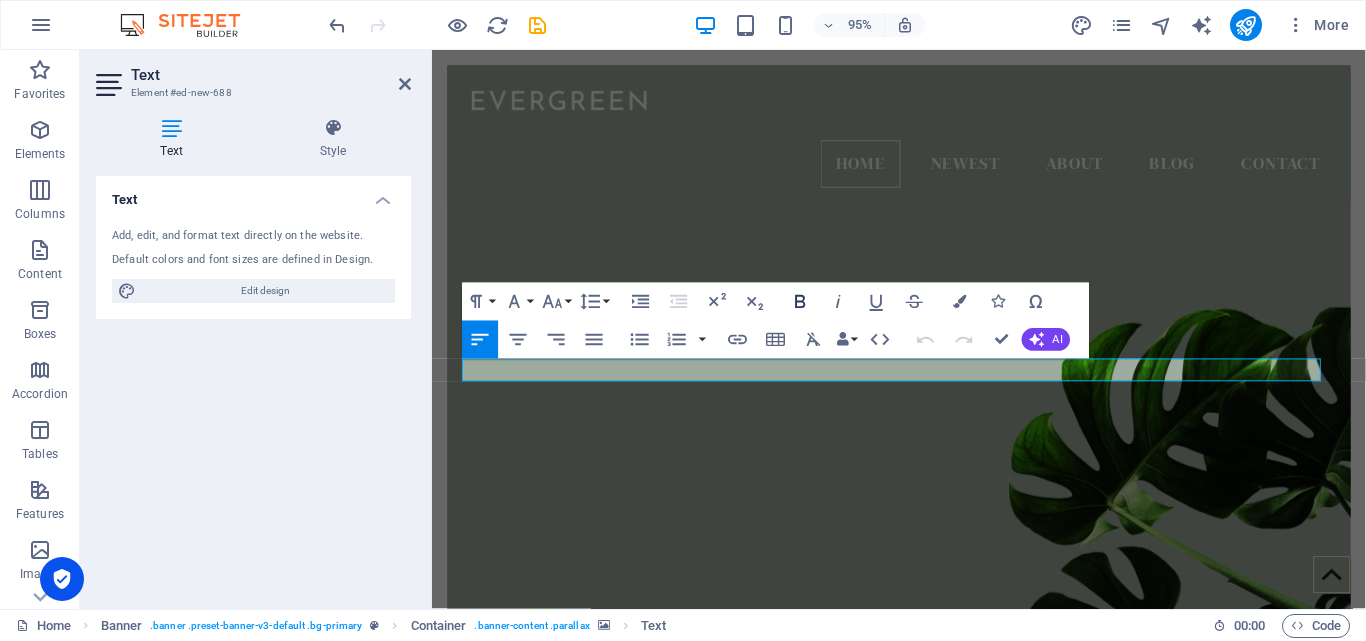 click 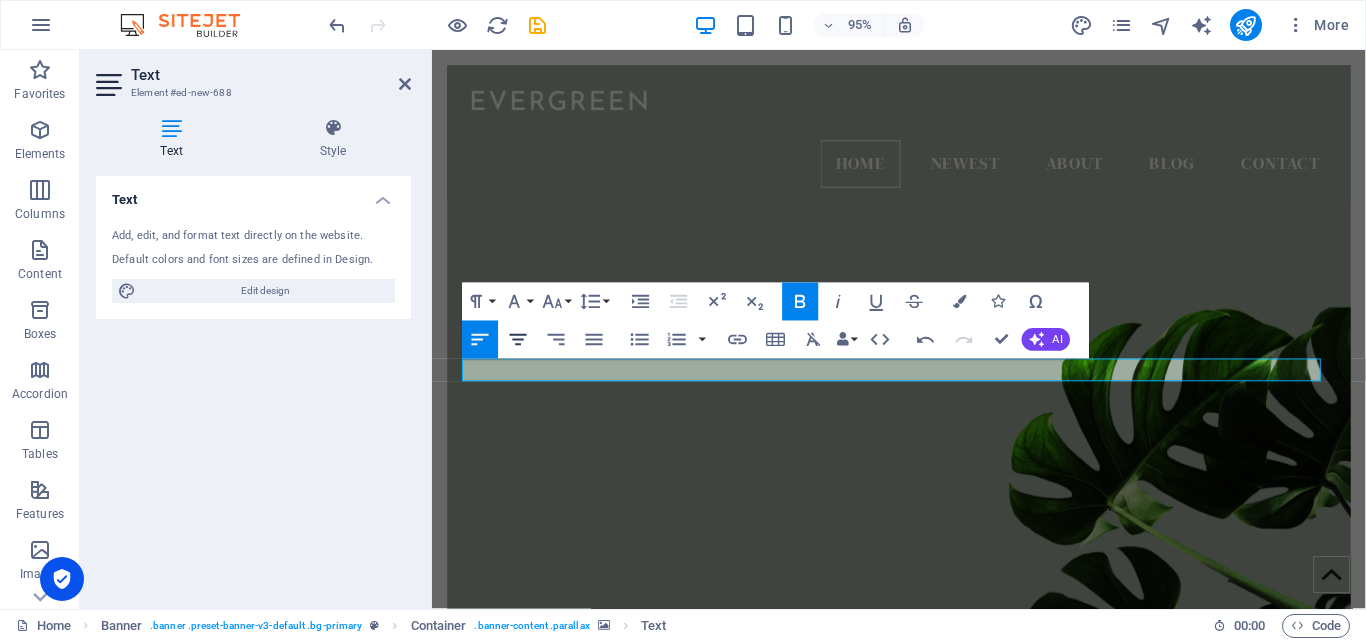 click 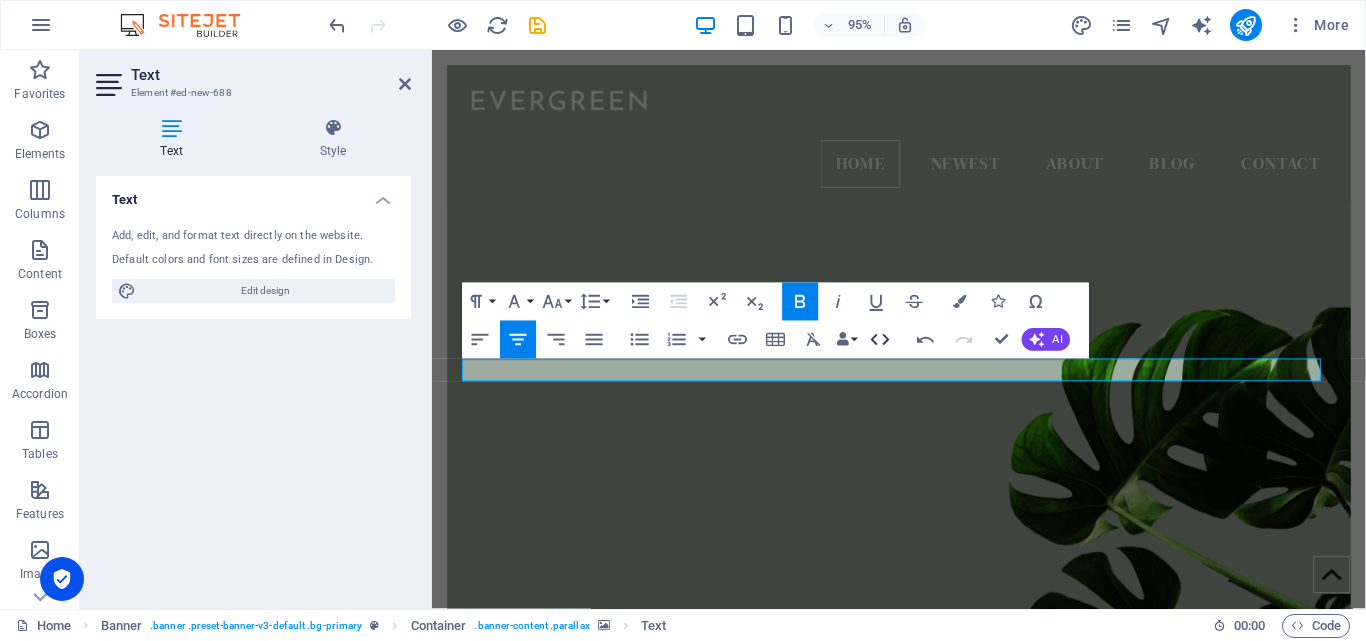 click 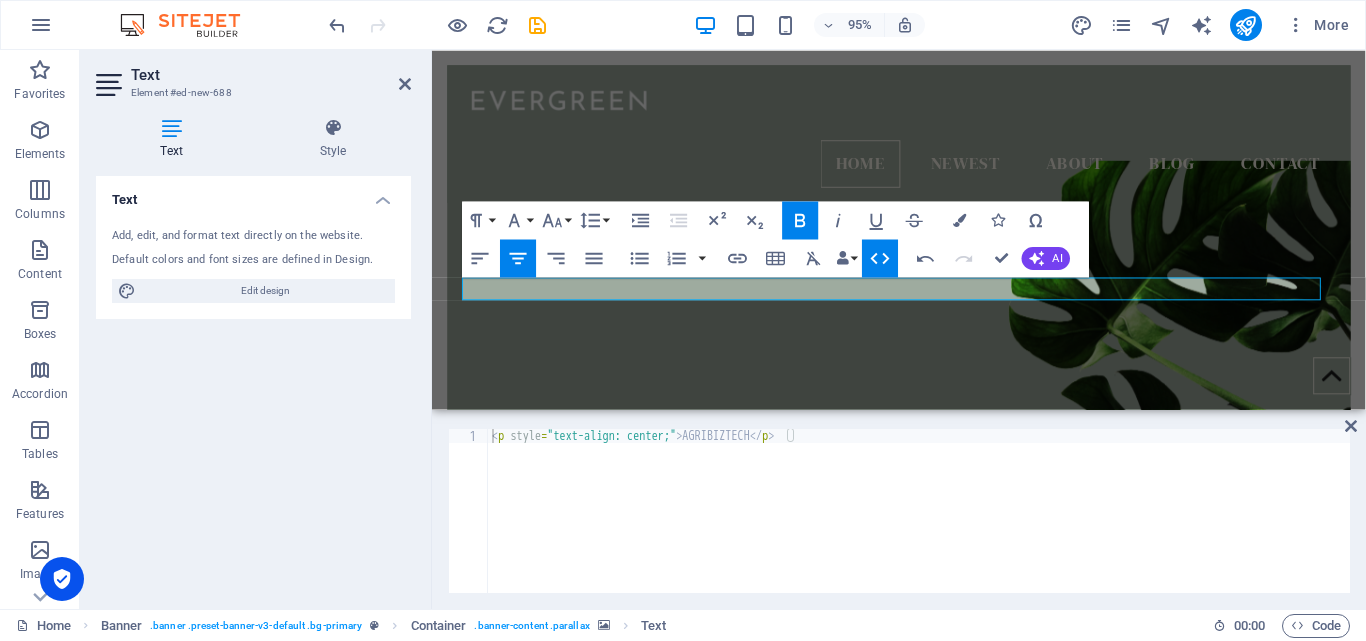 drag, startPoint x: 878, startPoint y: 260, endPoint x: 470, endPoint y: 241, distance: 408.44217 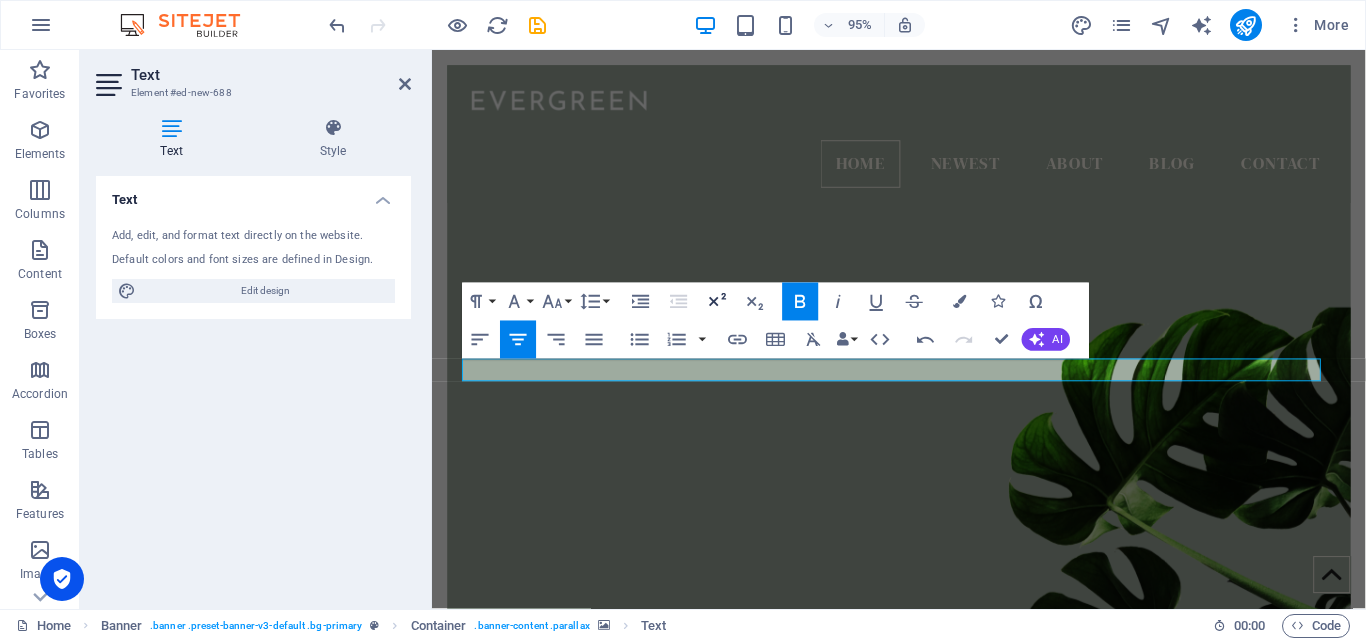click 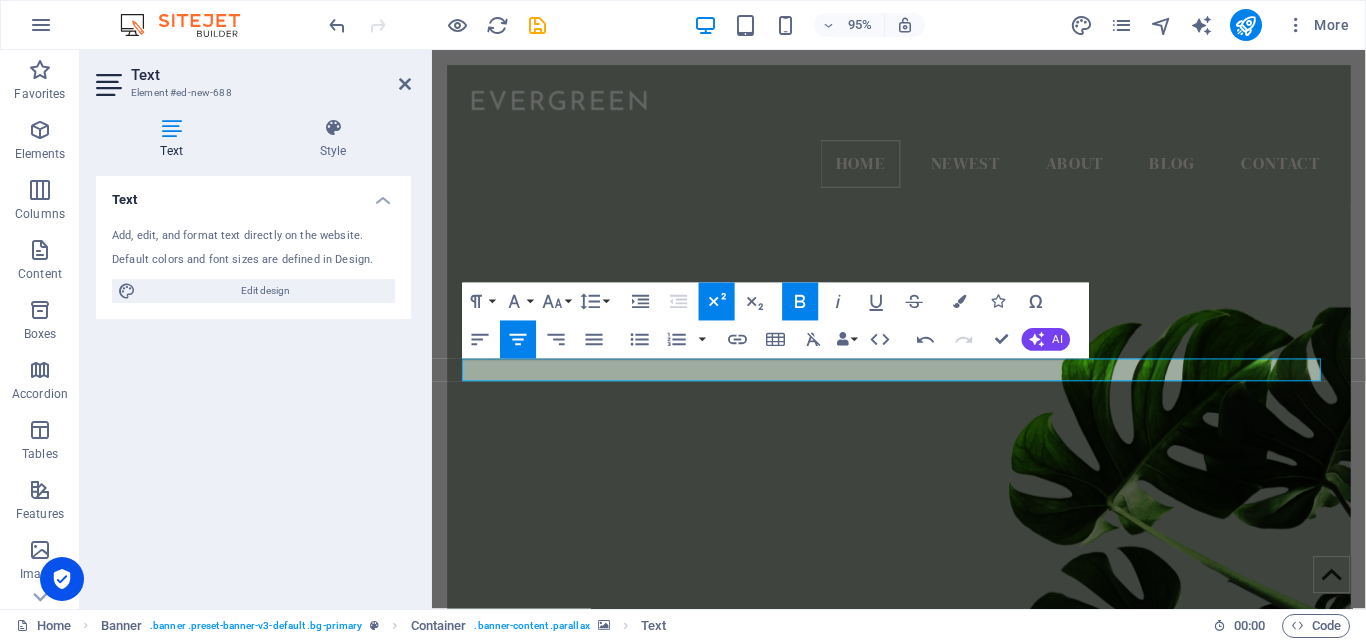 click 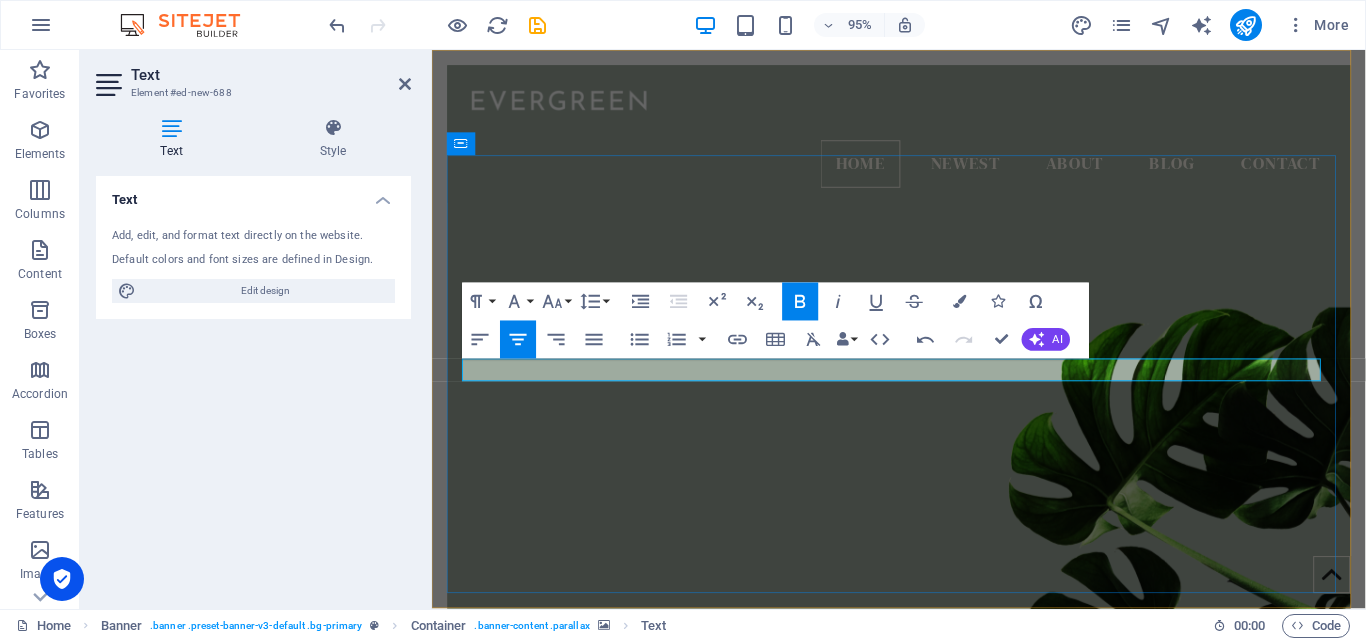 drag, startPoint x: 939, startPoint y: 381, endPoint x: 1235, endPoint y: 381, distance: 296 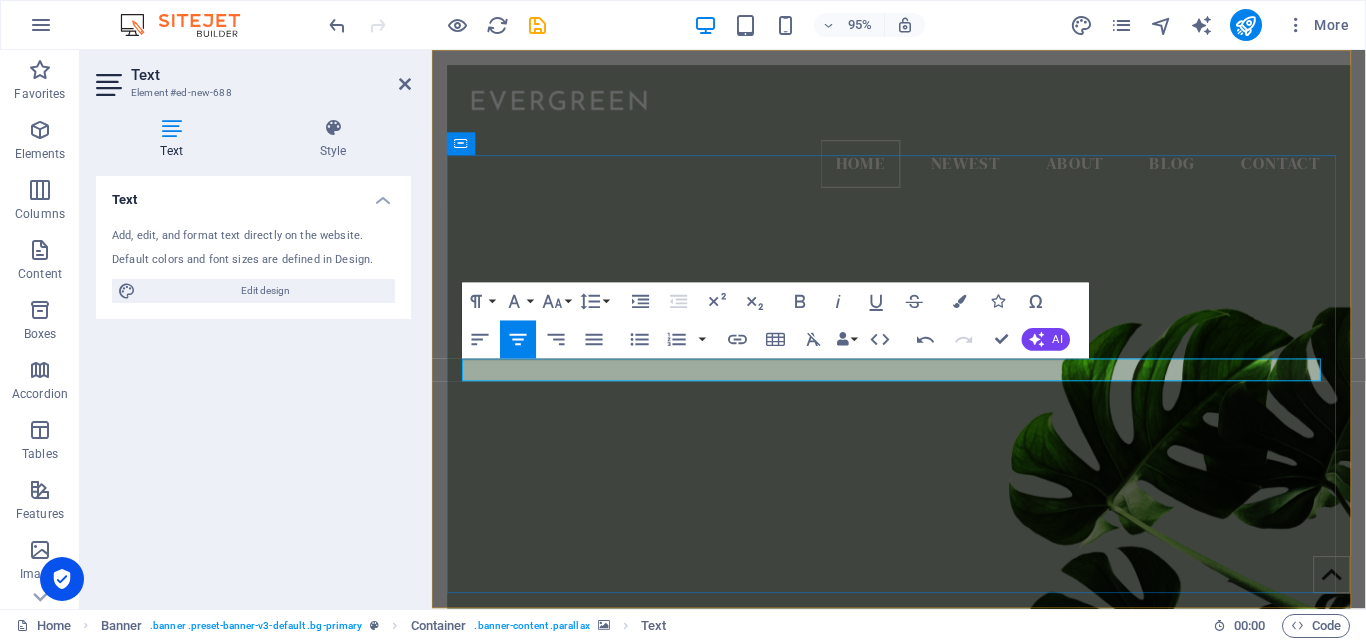 click on "AGRIBIZTECH" at bounding box center (923, 863) 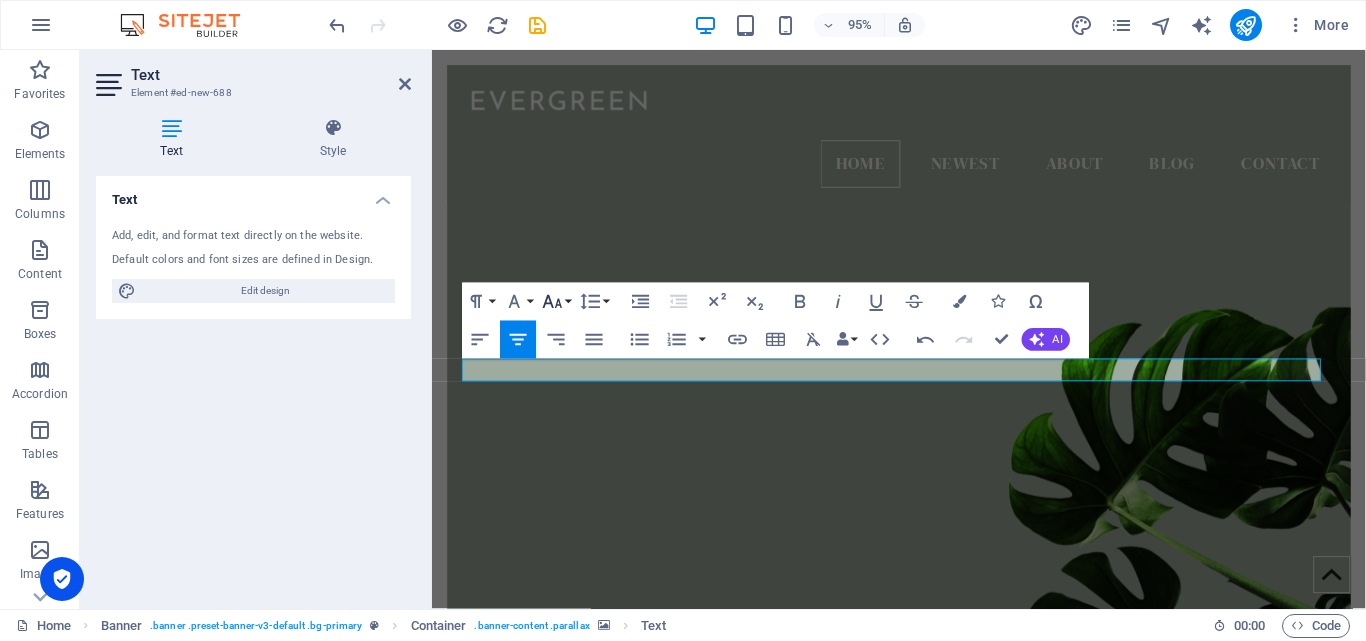 click on "Font Size" at bounding box center [556, 301] 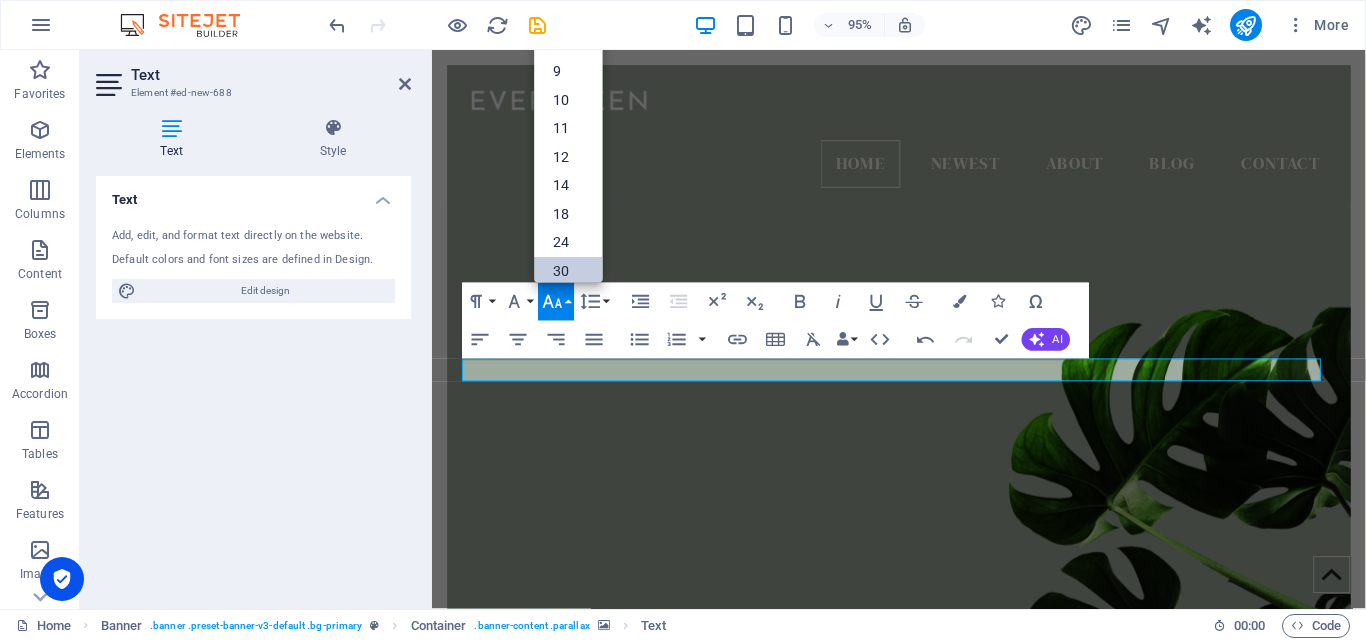 click on "30" at bounding box center (569, 271) 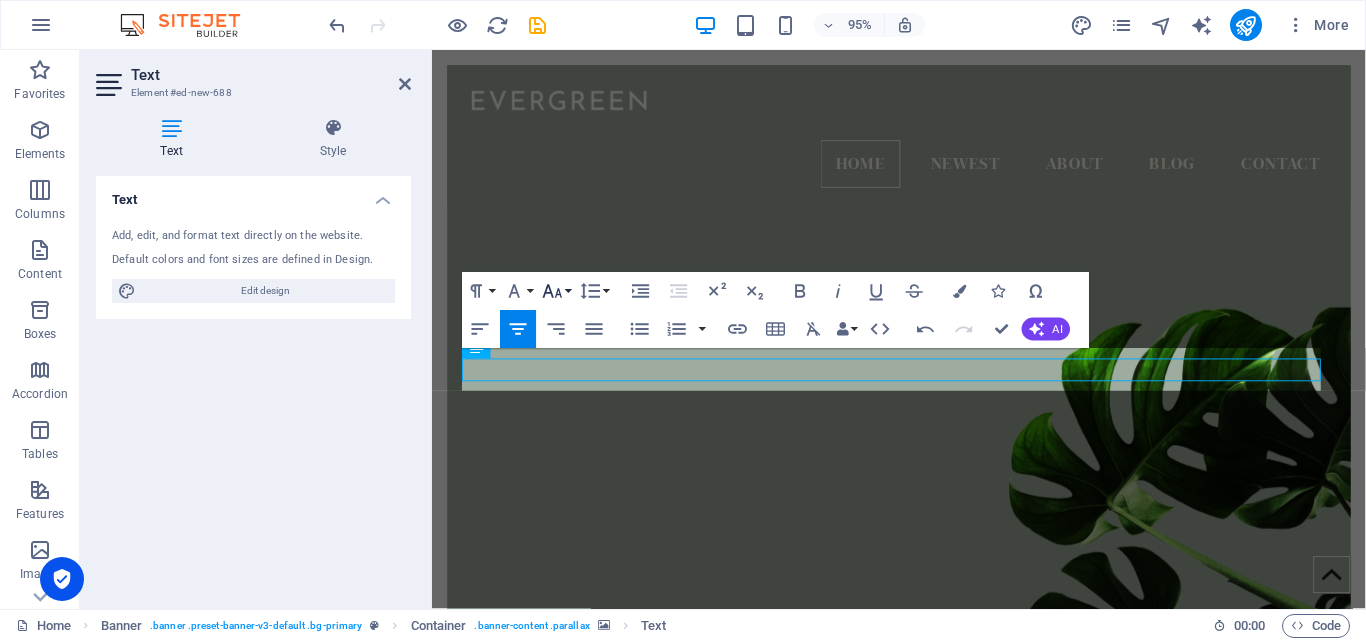 click on "Font Size" at bounding box center (556, 291) 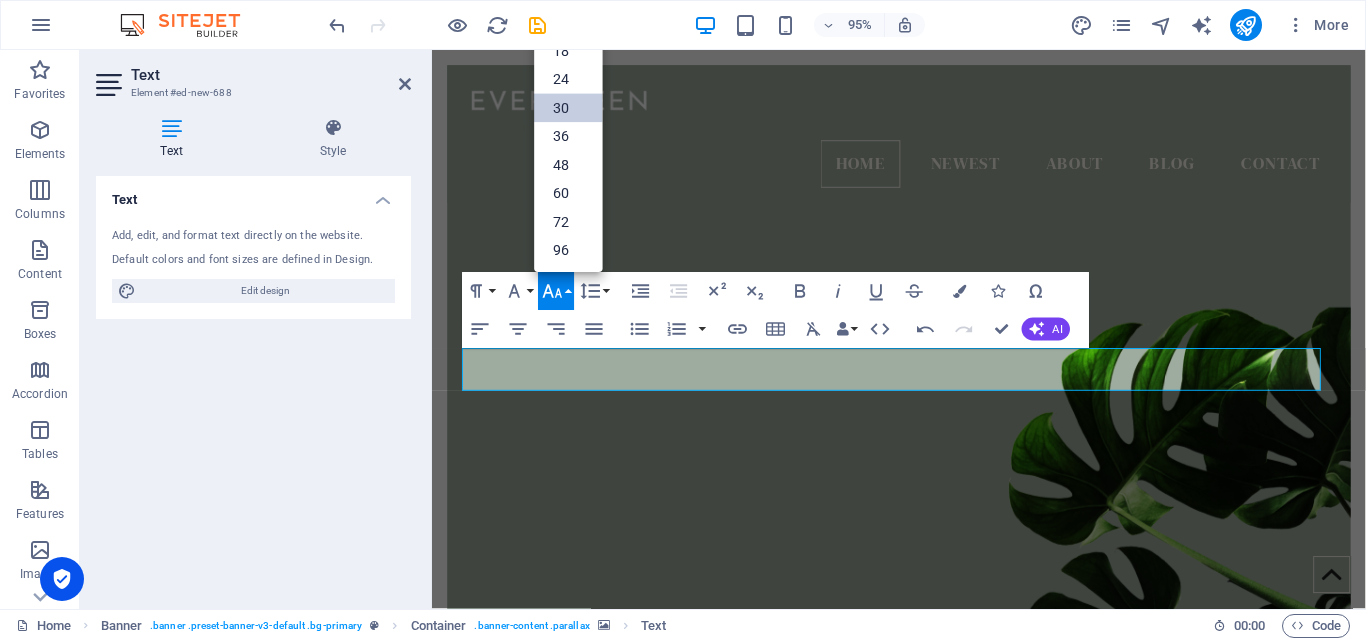 scroll, scrollTop: 161, scrollLeft: 0, axis: vertical 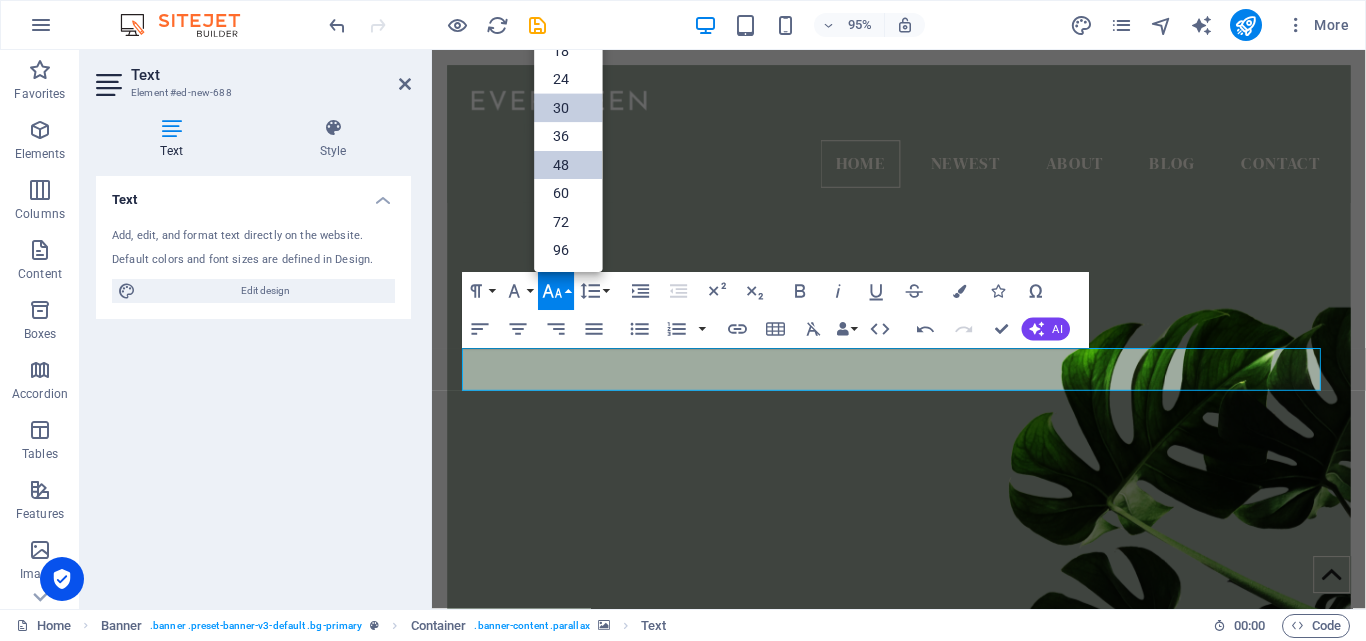 click on "48" at bounding box center (569, 165) 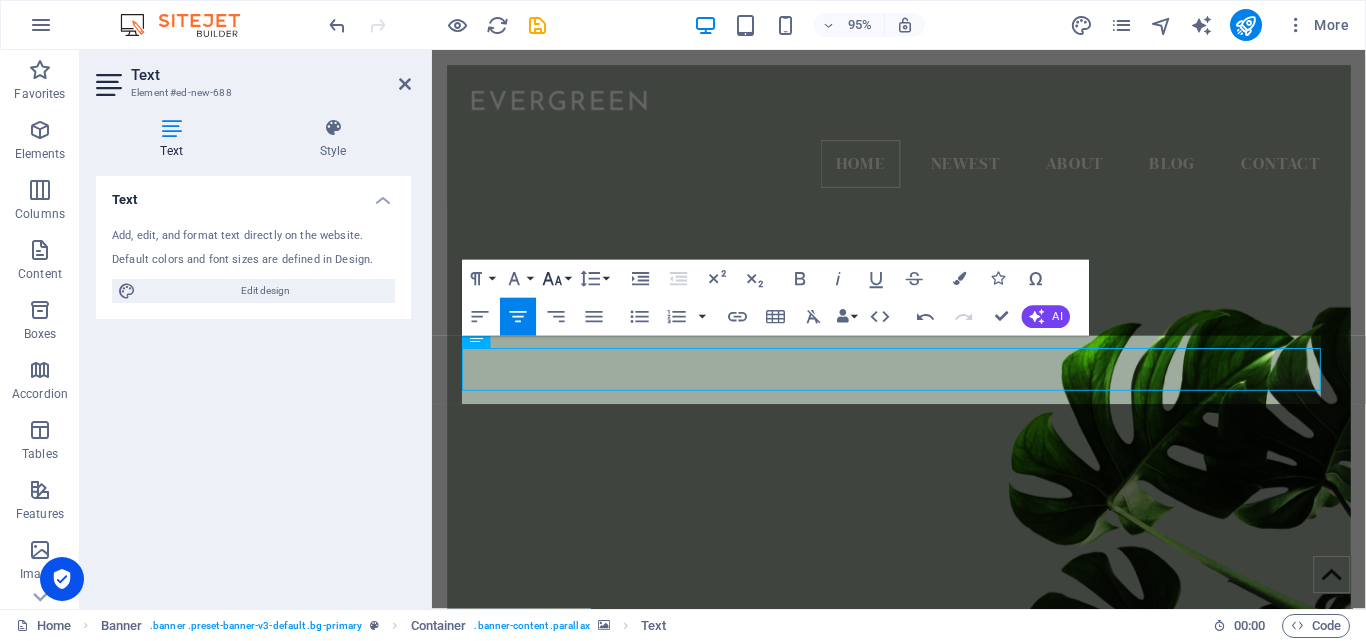 click on "Font Size" at bounding box center [556, 278] 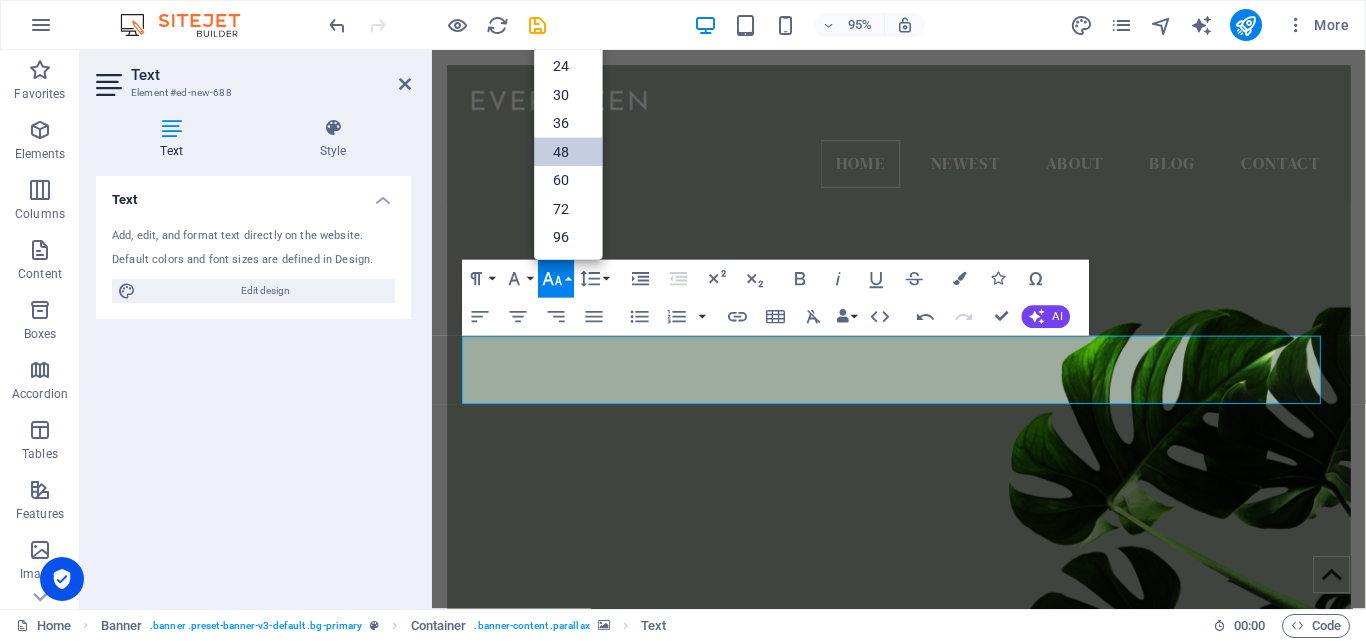 scroll, scrollTop: 161, scrollLeft: 0, axis: vertical 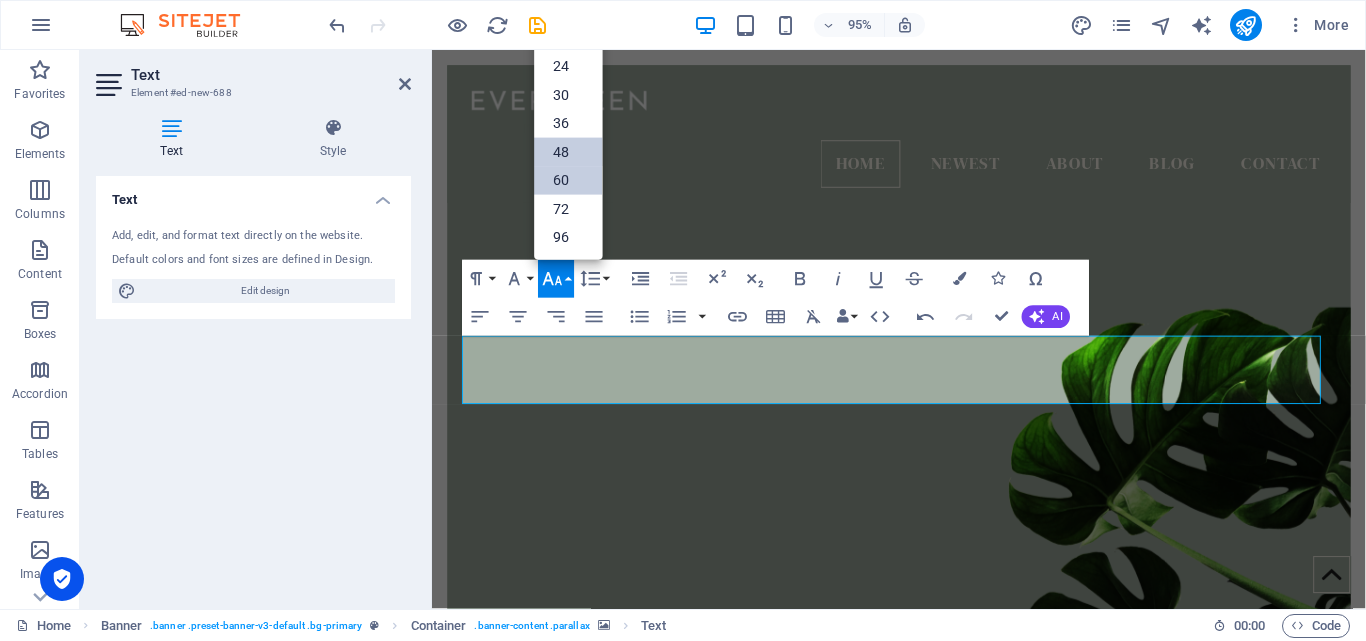 drag, startPoint x: 562, startPoint y: 185, endPoint x: 146, endPoint y: 154, distance: 417.15344 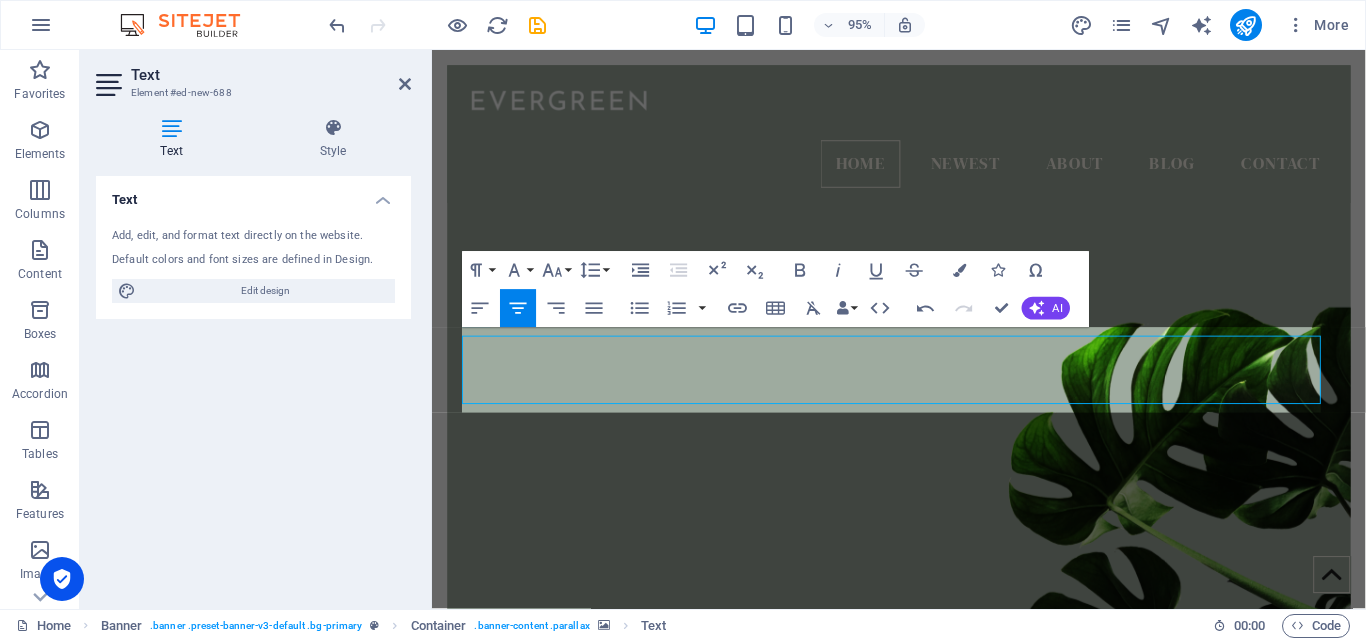 click at bounding box center [923, 422] 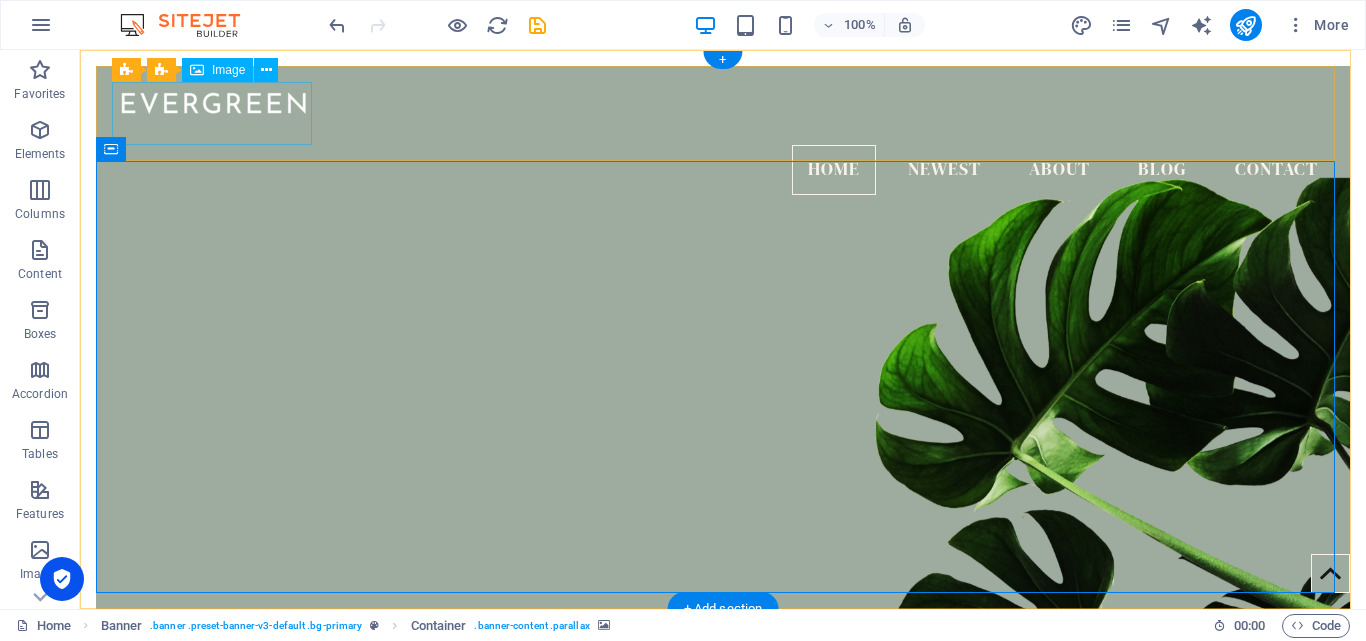 click on "AGRIBIZTECH" at bounding box center (723, 113) 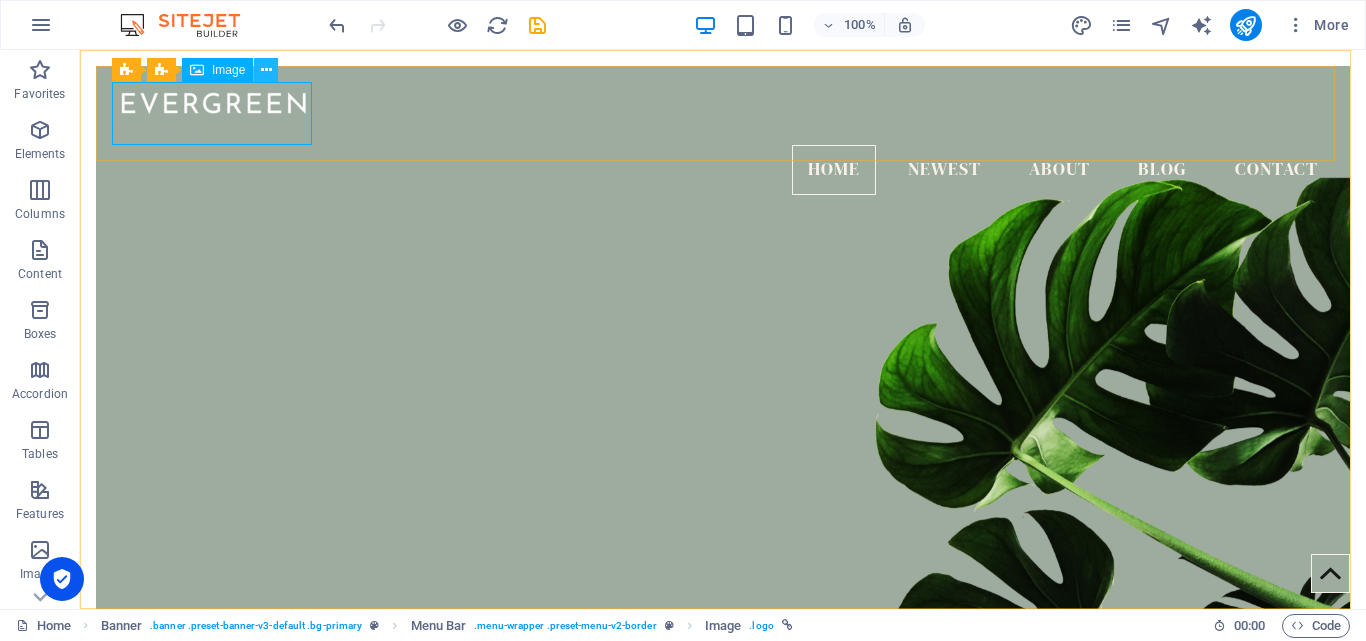 type 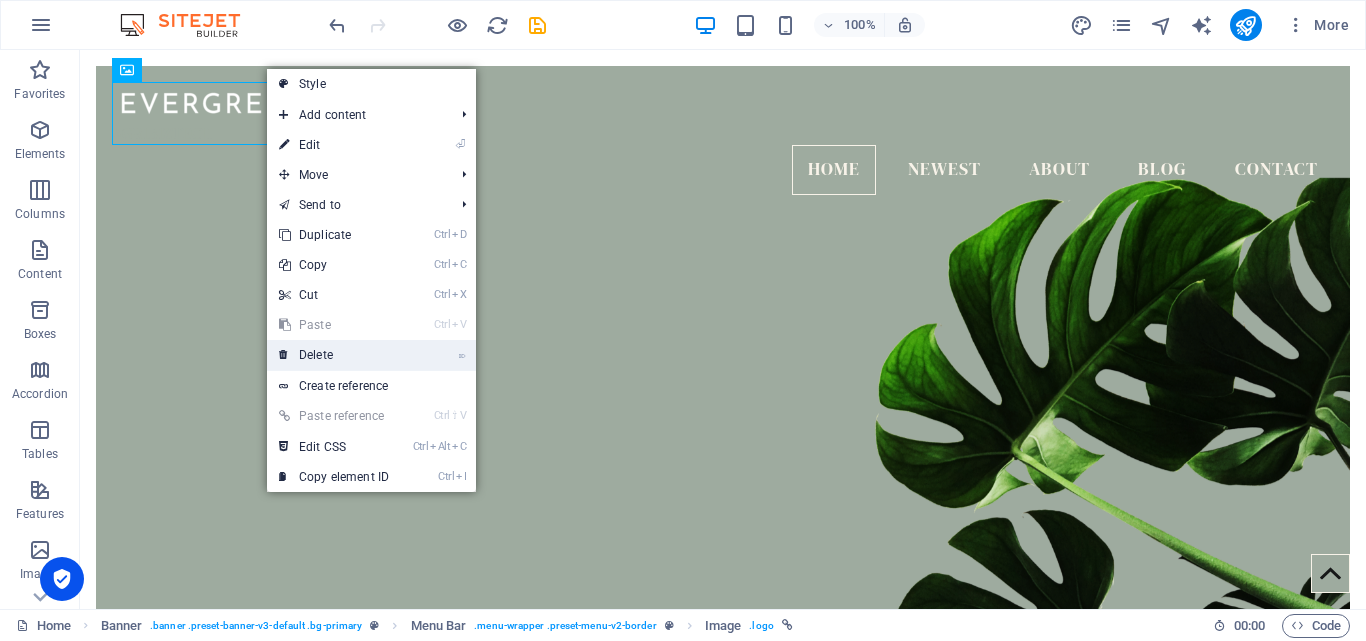 click on "⌦  Delete" at bounding box center (334, 355) 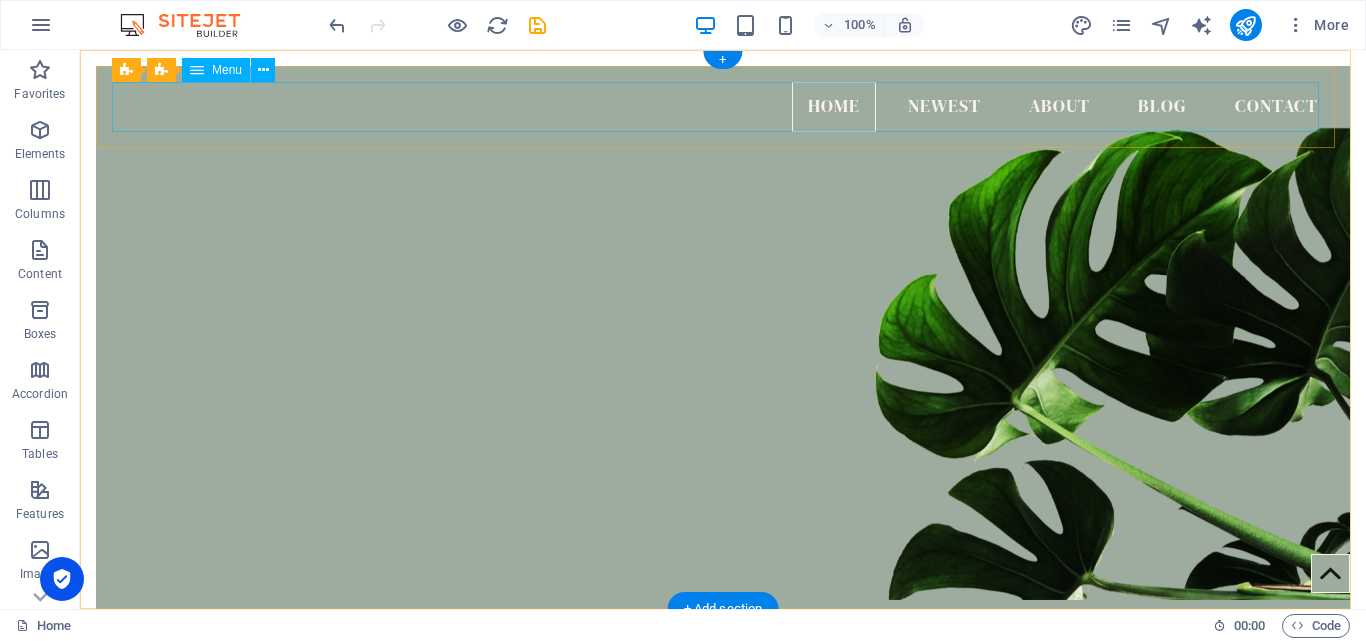 click on "Home Newest About Blog Contact" at bounding box center (723, 107) 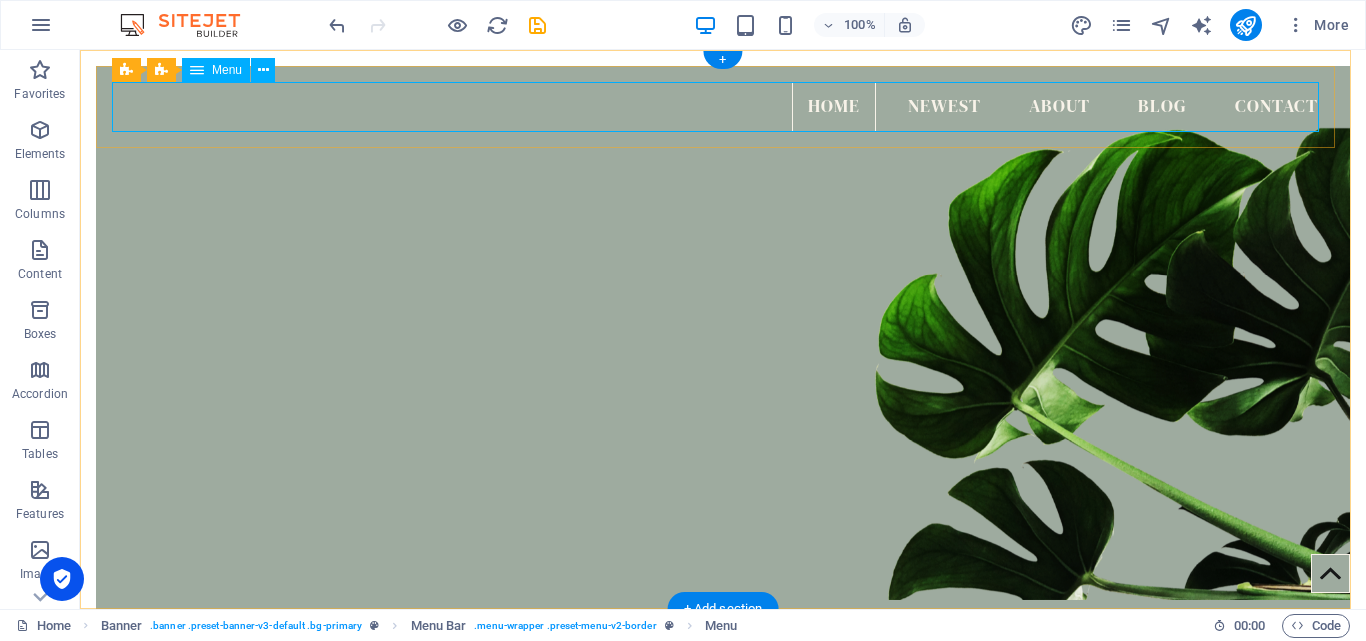 click on "Home Newest About Blog Contact" at bounding box center (723, 107) 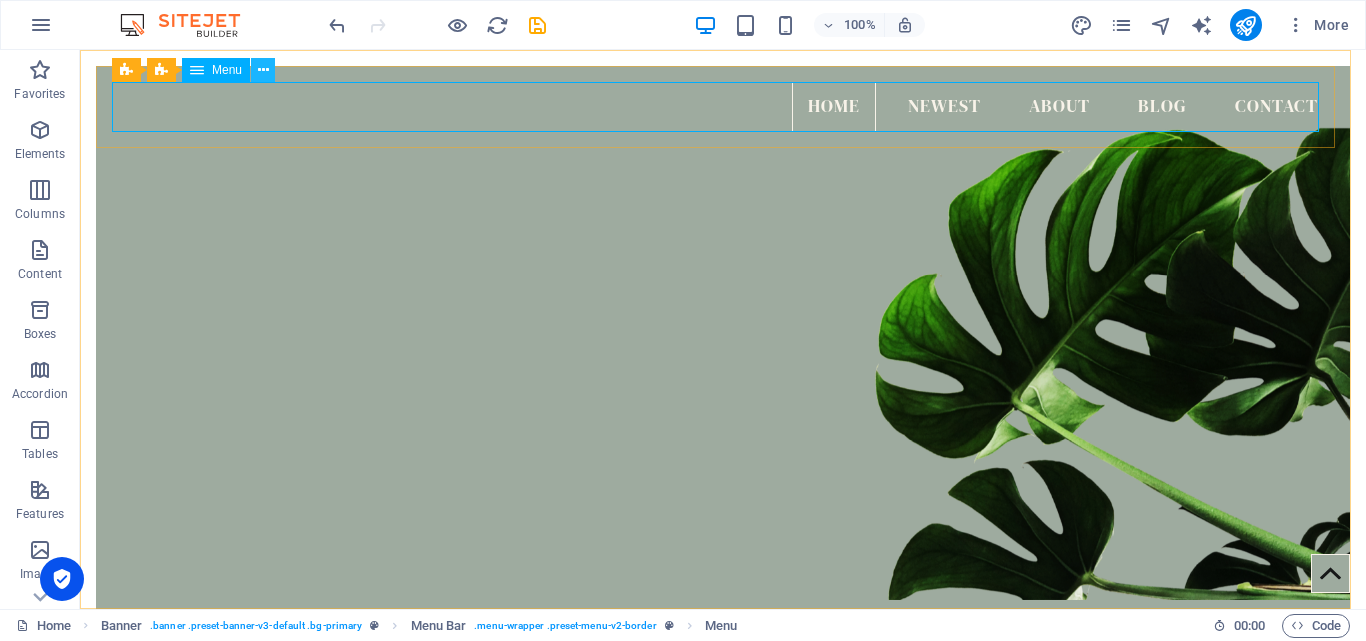 type 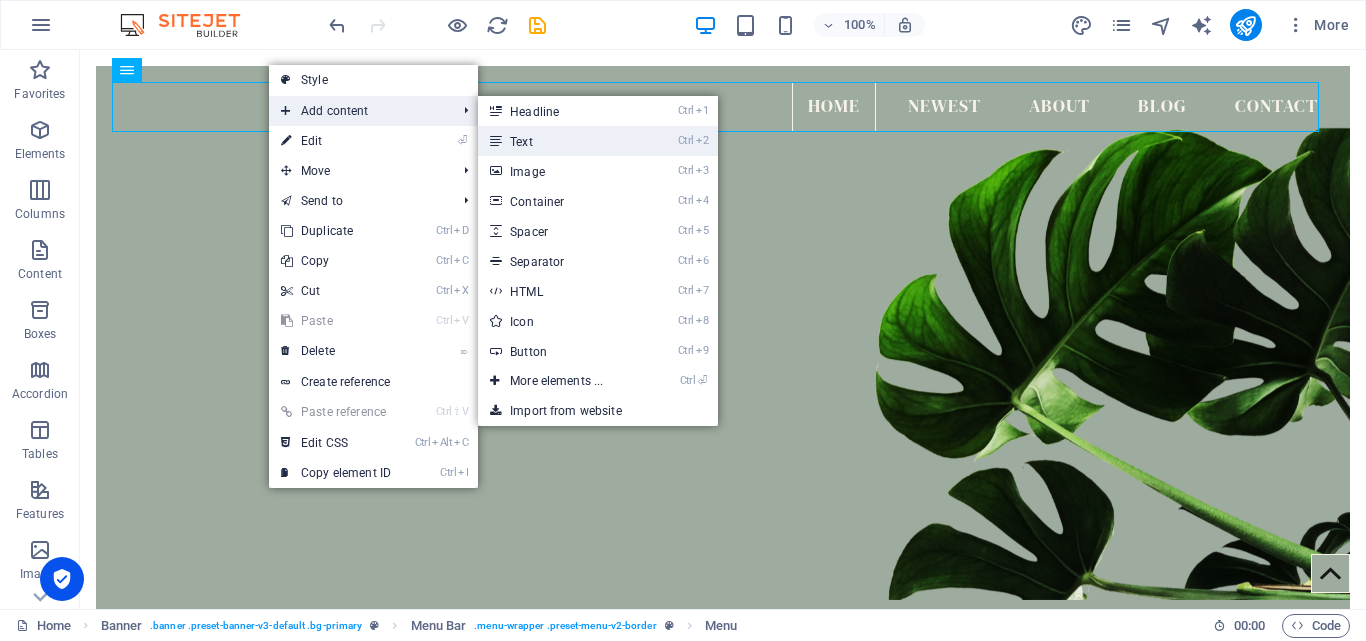 click on "Ctrl 2  Text" at bounding box center (560, 141) 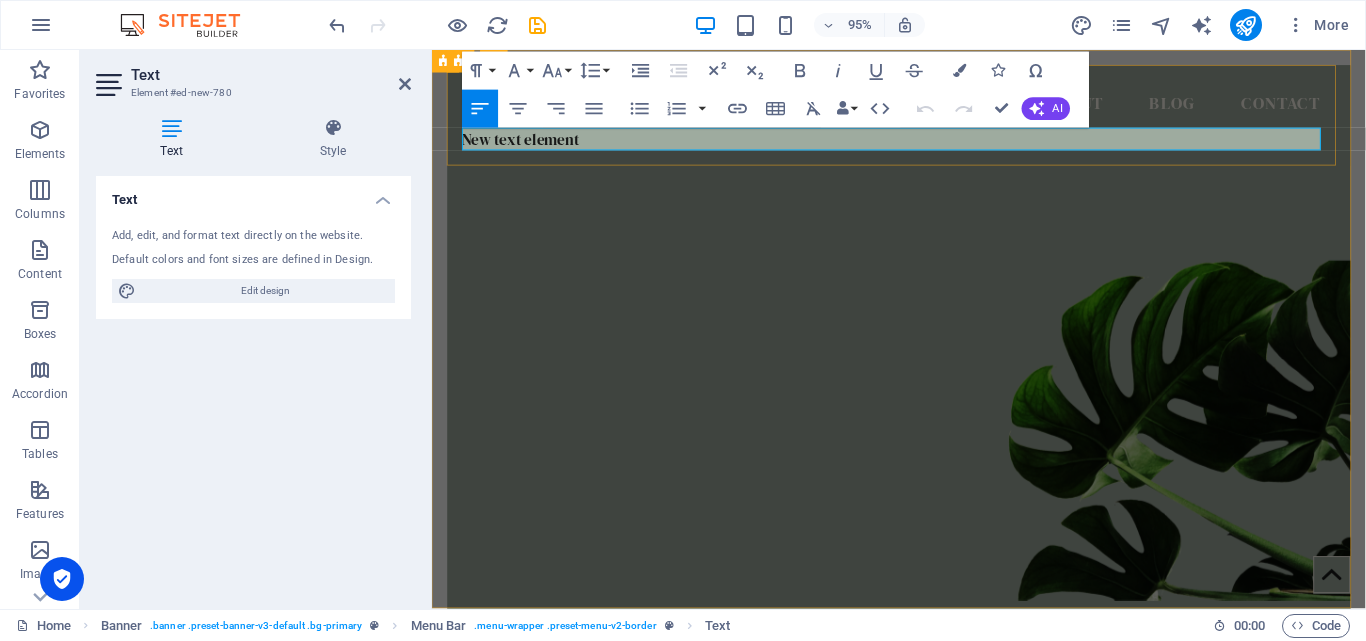 type 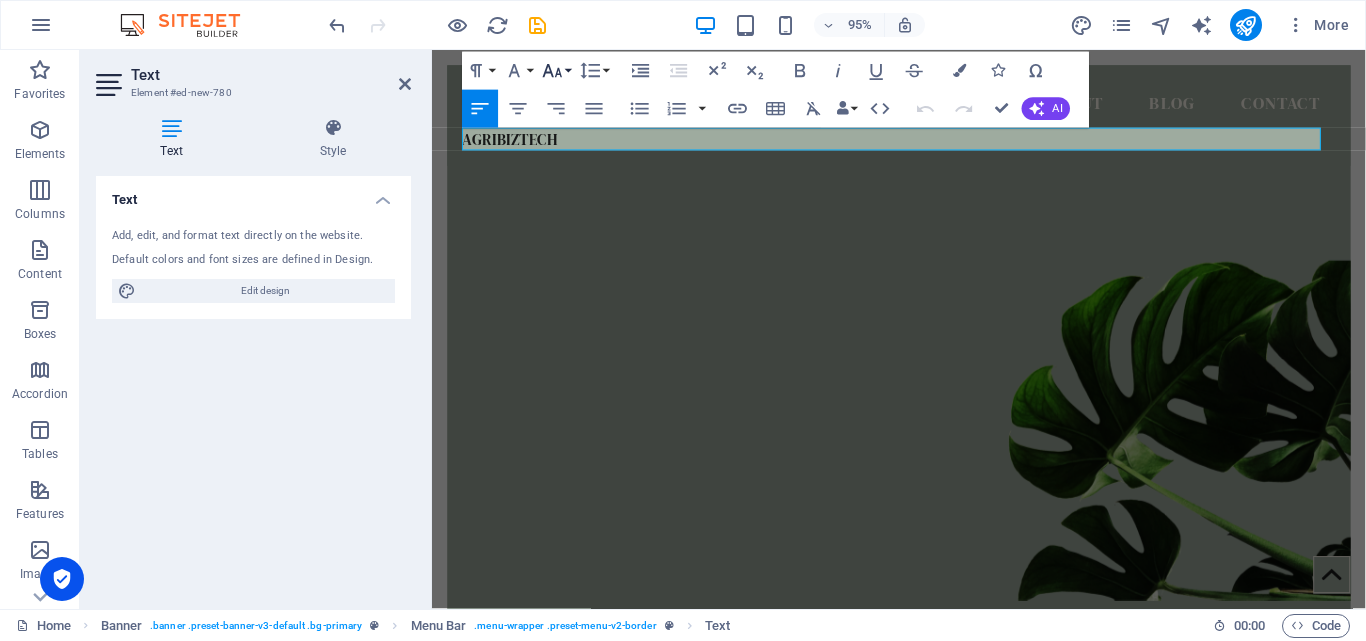 click on "Font Size" at bounding box center (556, 71) 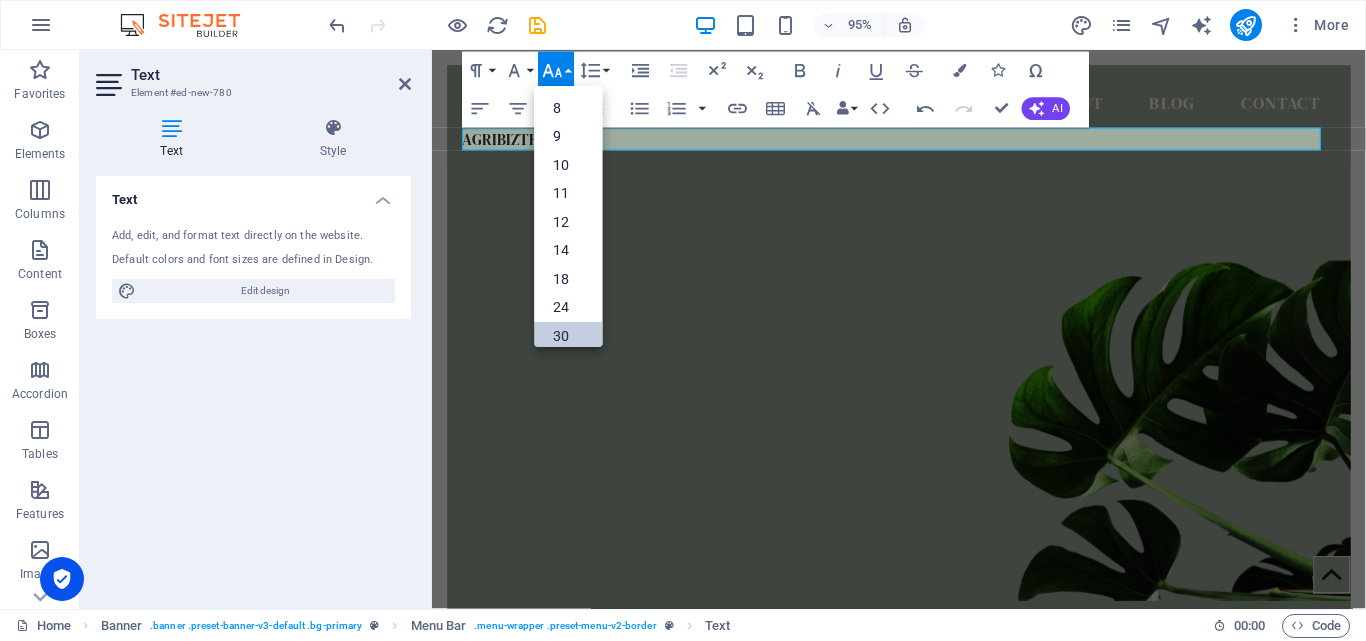 click on "30" at bounding box center (569, 335) 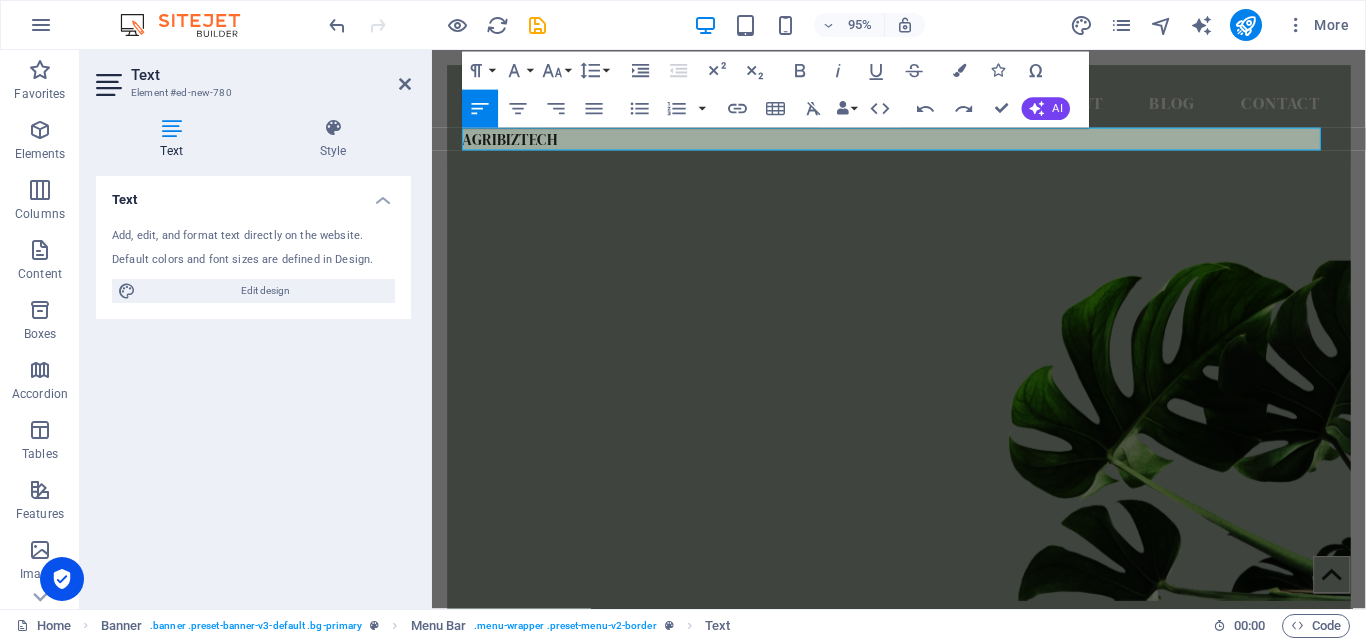 click at bounding box center [923, 376] 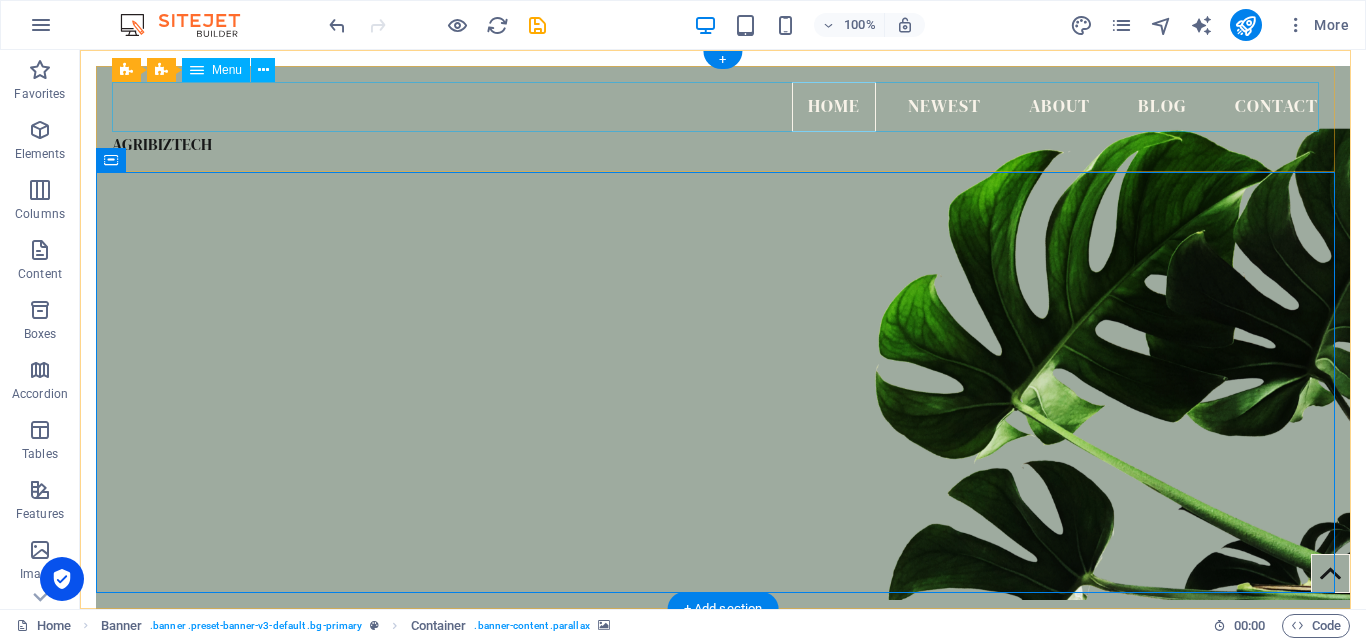 click on "Home Newest About Blog Contact" at bounding box center (723, 107) 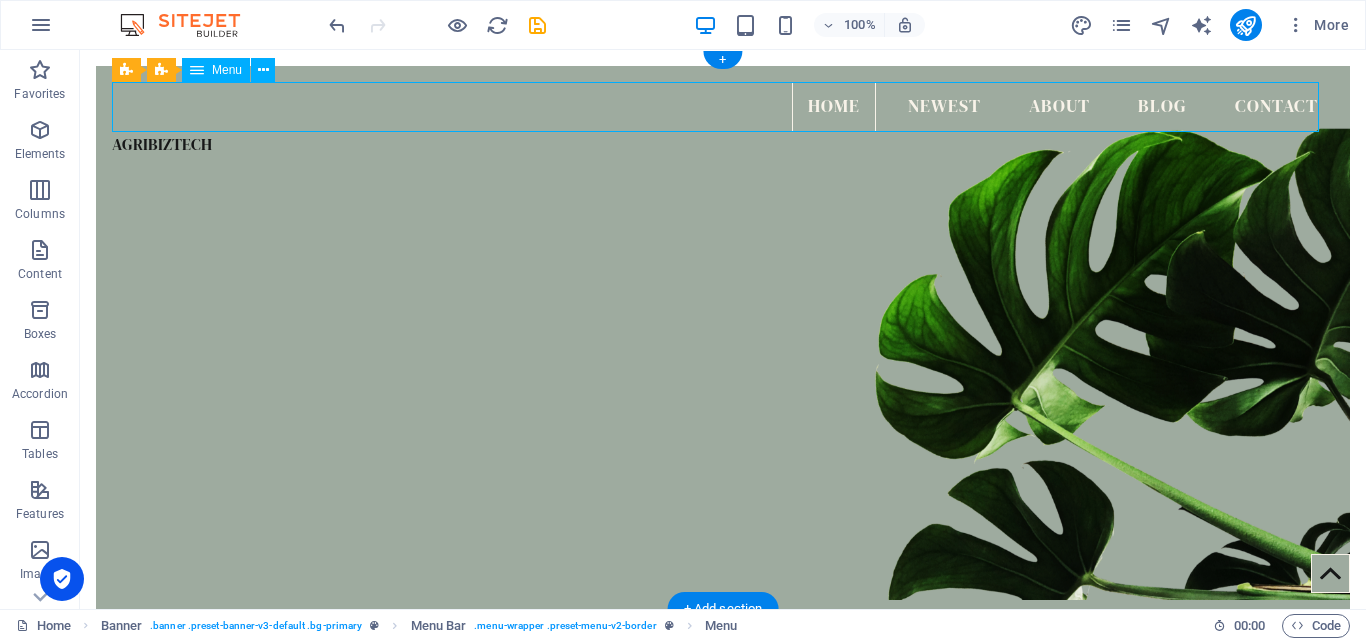 click on "Home Newest About Blog Contact" at bounding box center (723, 107) 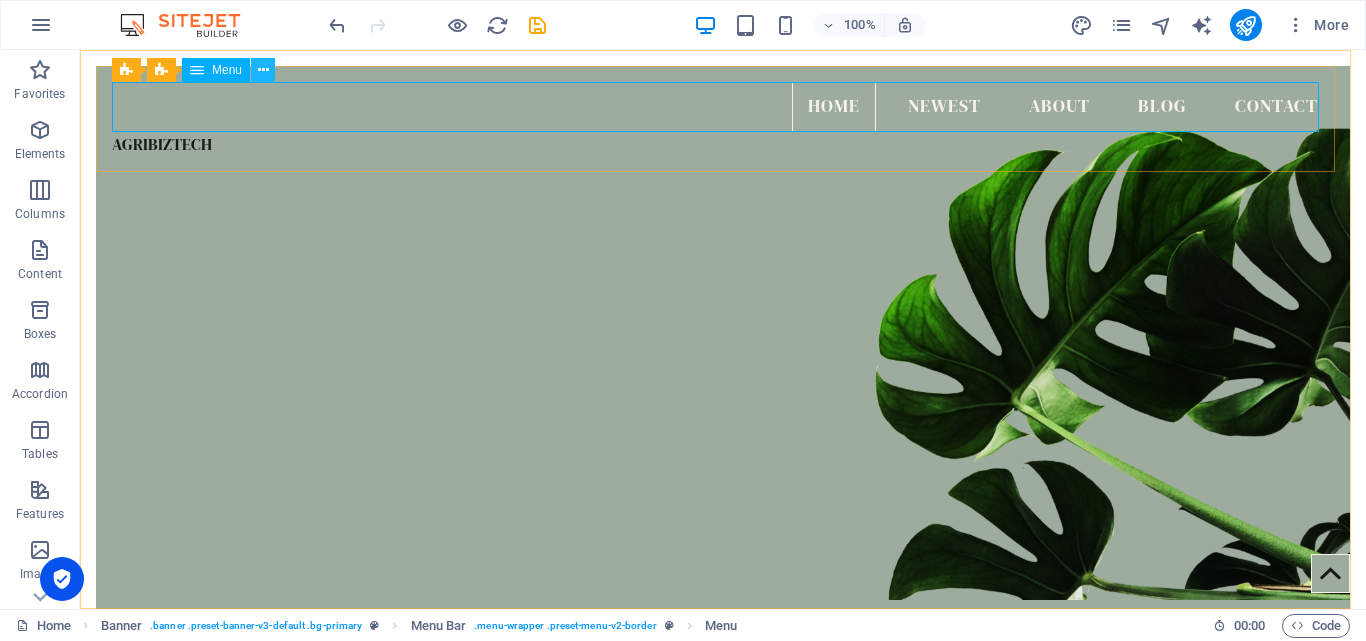 click at bounding box center [263, 70] 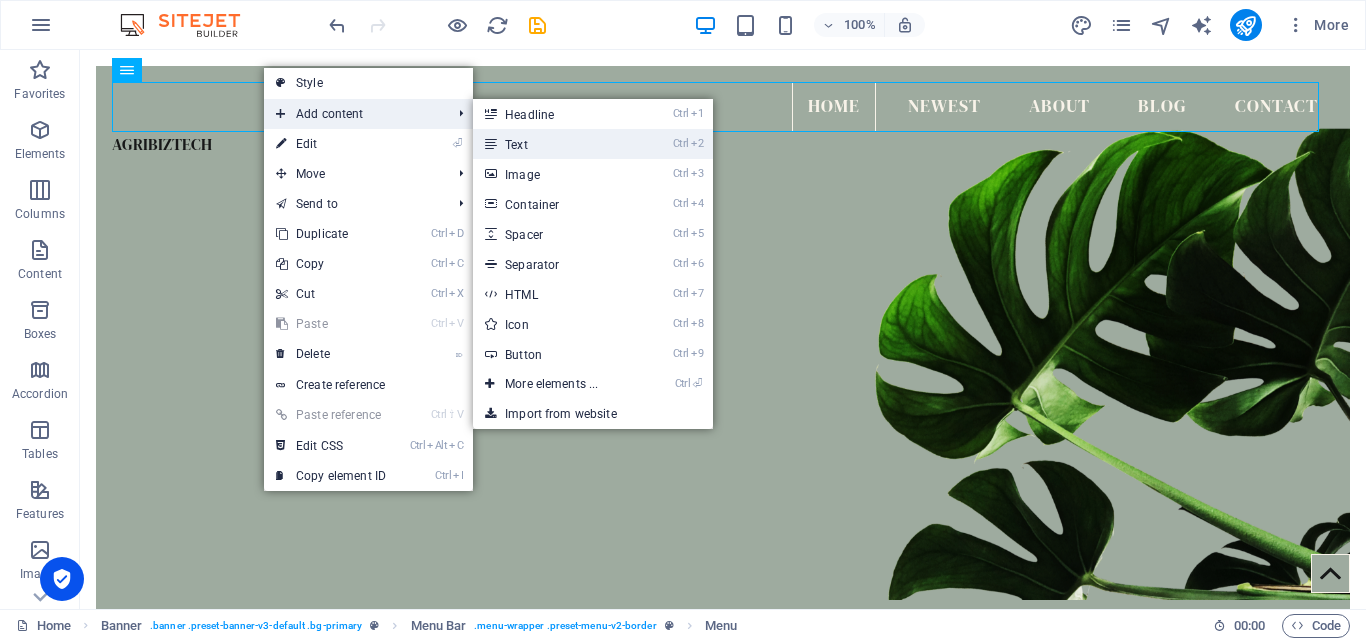 click on "Ctrl 2  Text" at bounding box center (555, 144) 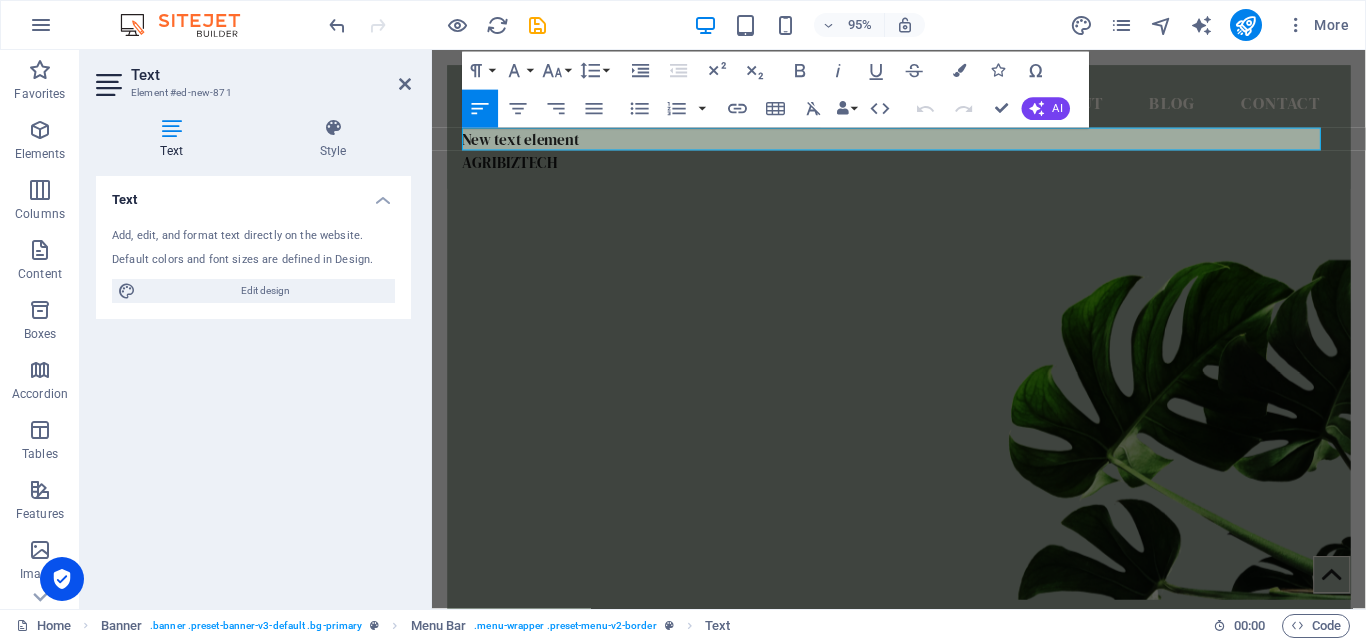 click at bounding box center [923, 382] 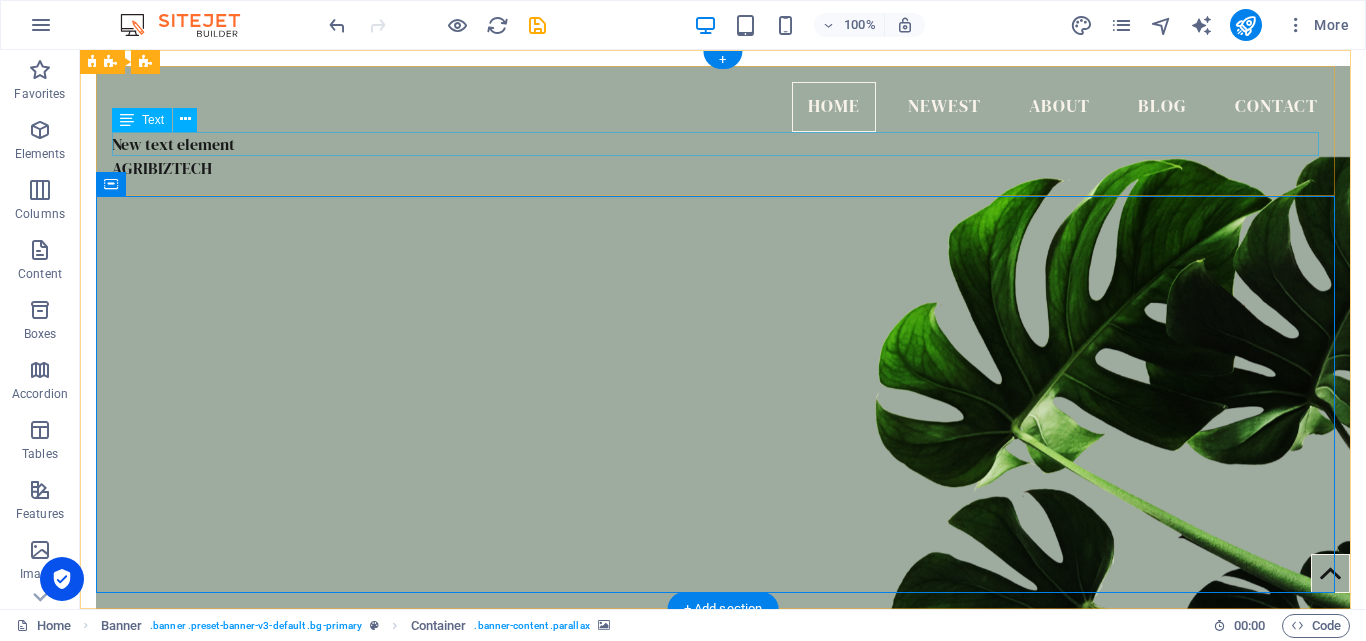 click on "New text element" at bounding box center (723, 144) 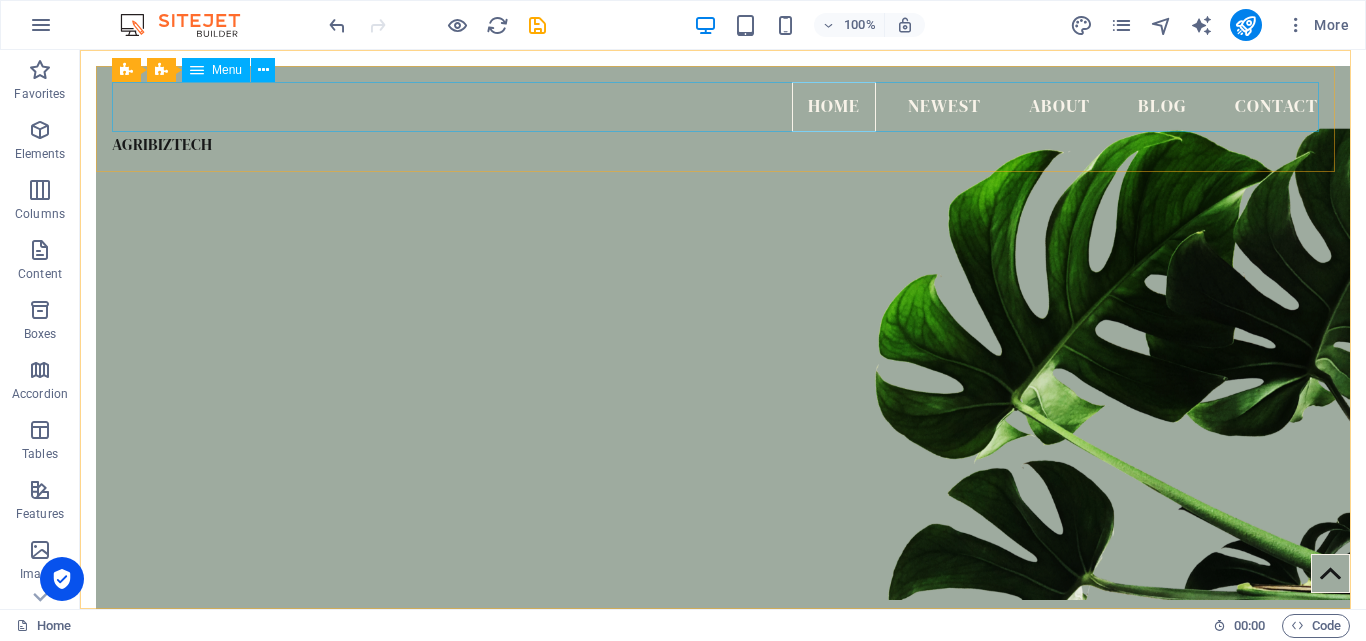 click at bounding box center (197, 70) 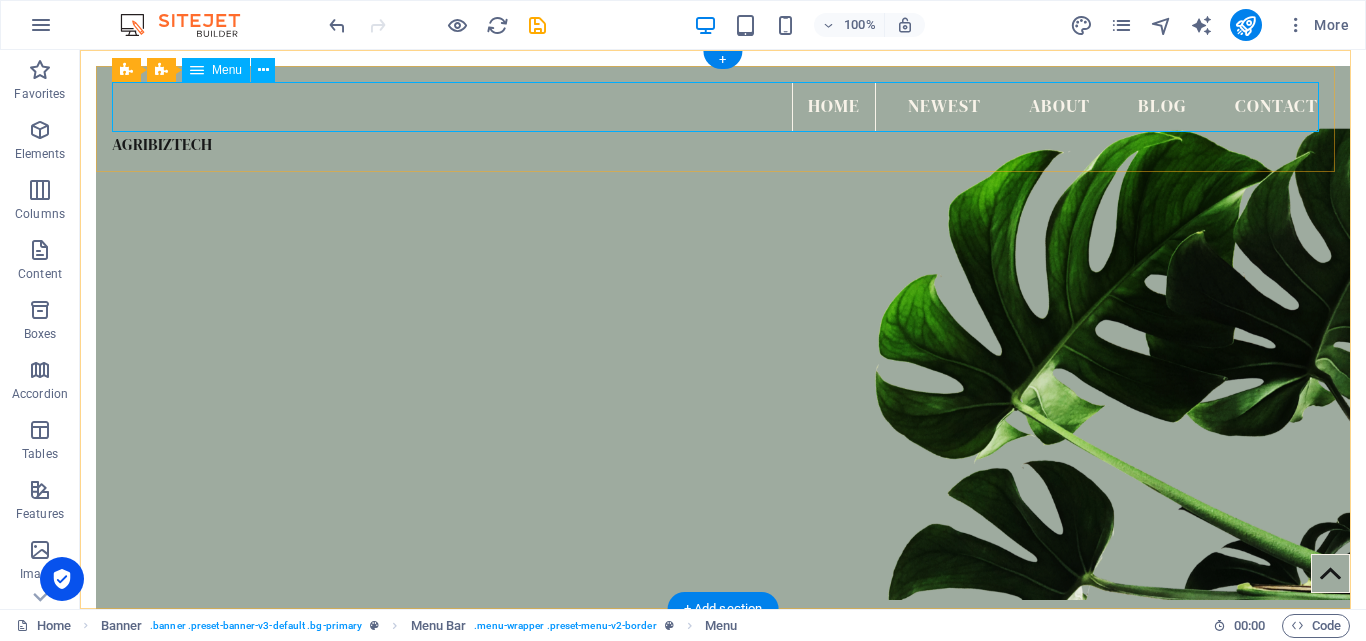 click on "Home Newest About Blog Contact" at bounding box center (723, 107) 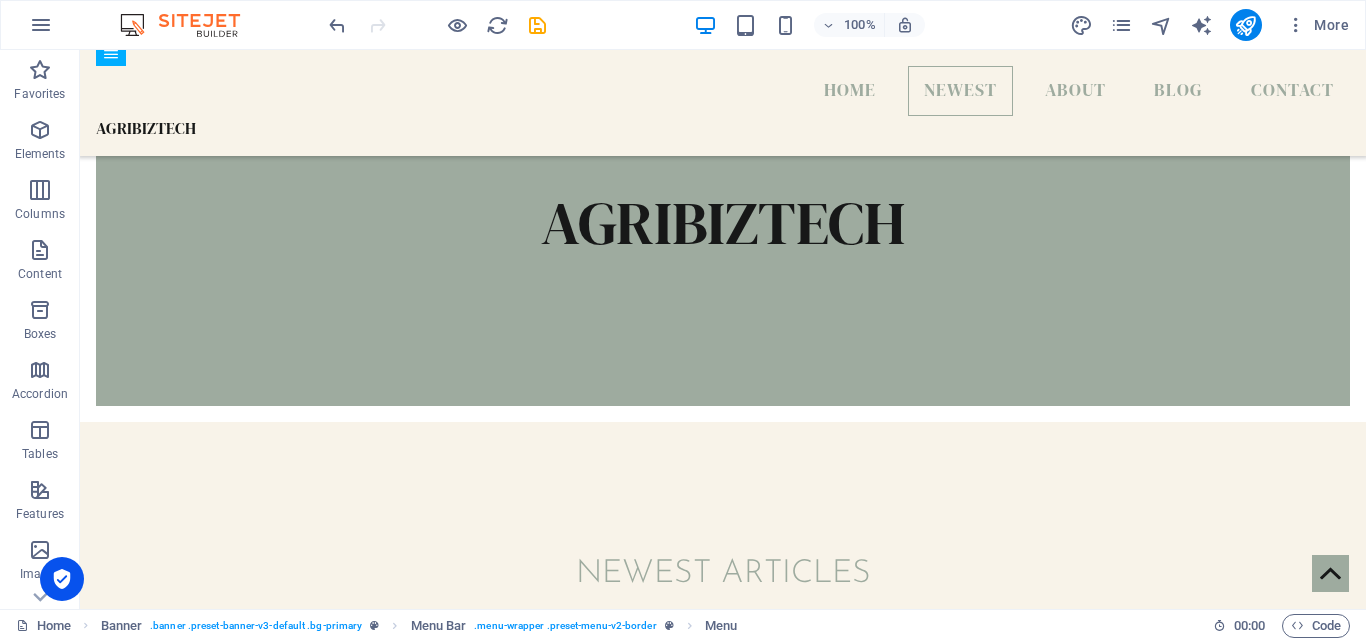scroll, scrollTop: 0, scrollLeft: 0, axis: both 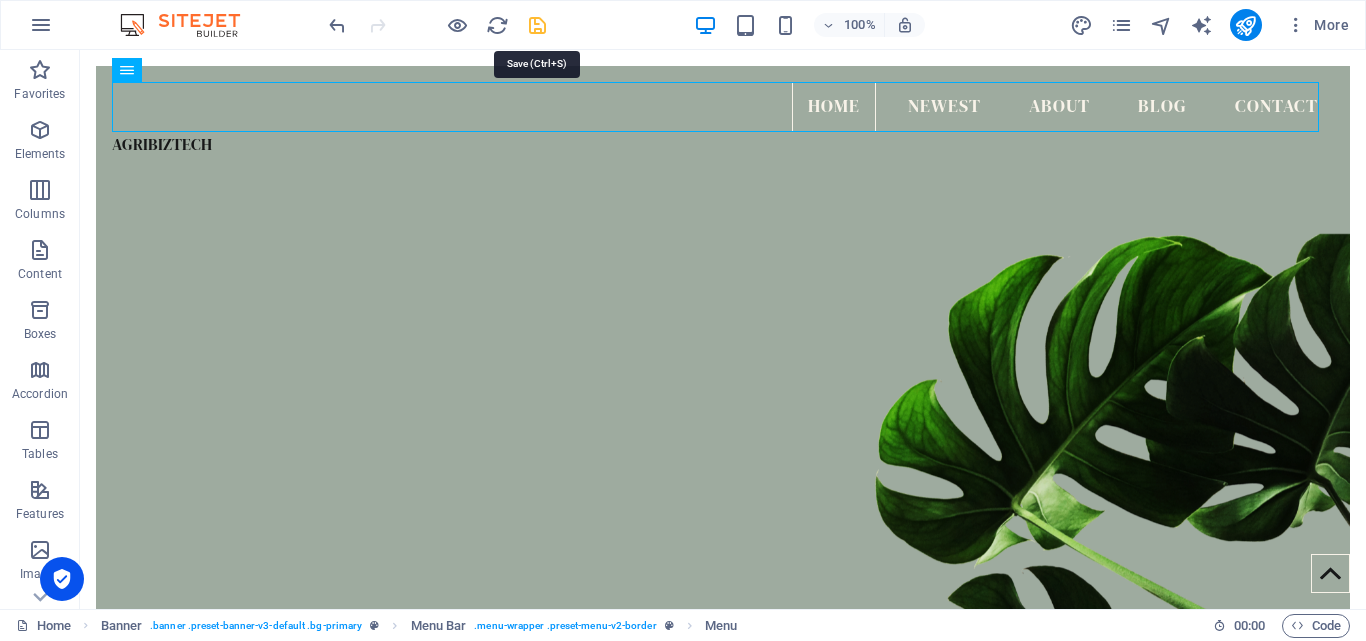type 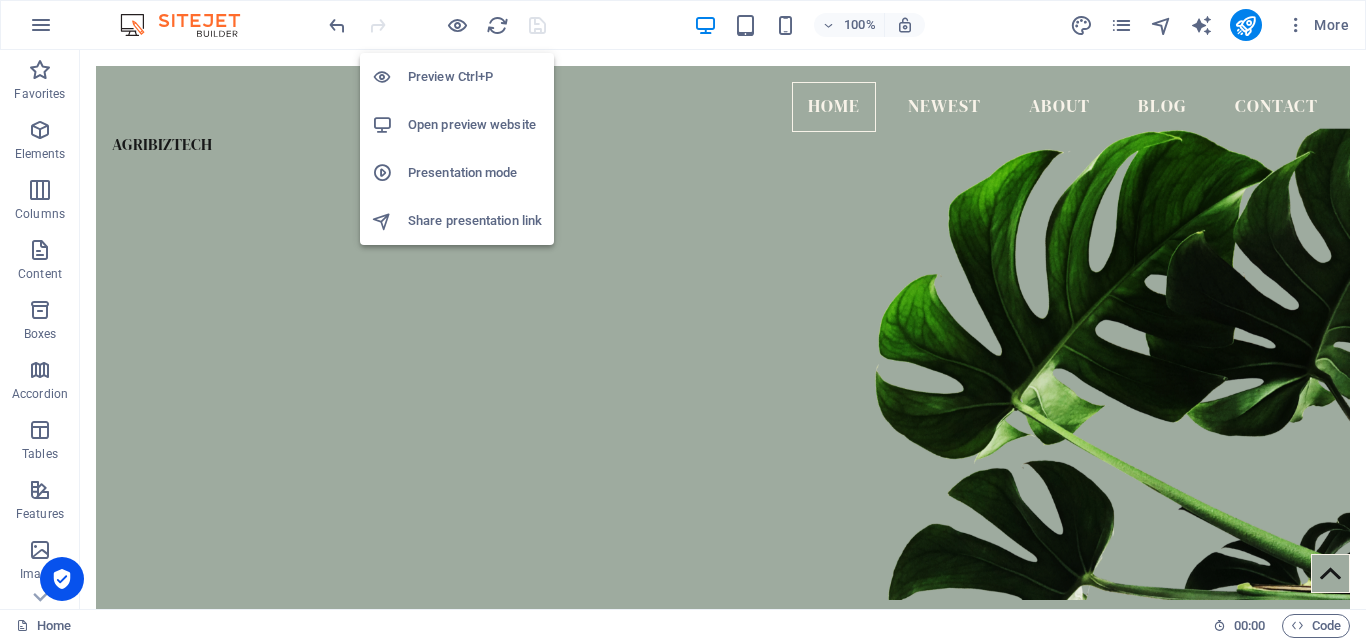 type 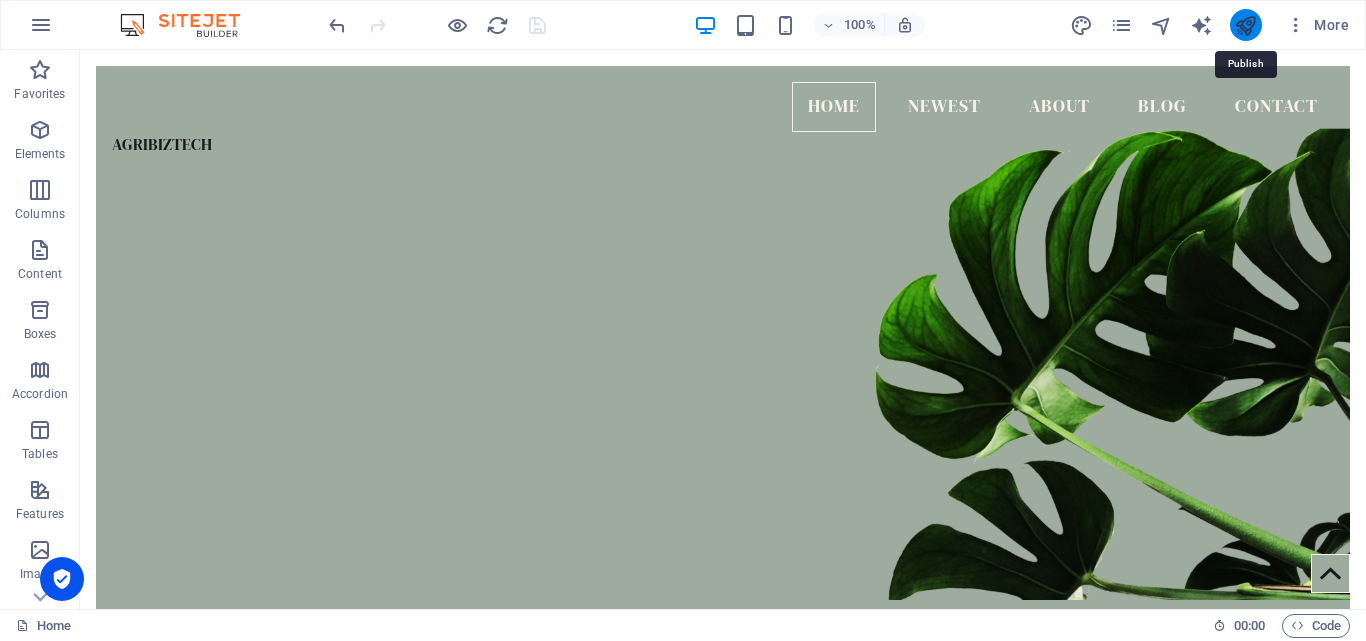 type 